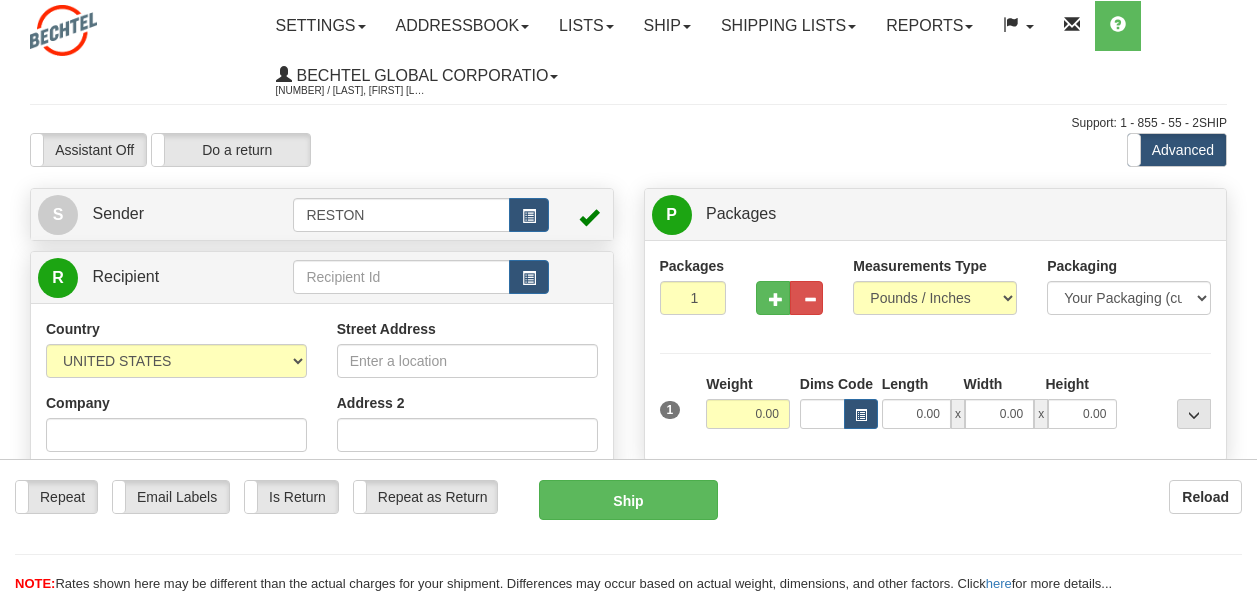 scroll, scrollTop: 0, scrollLeft: 0, axis: both 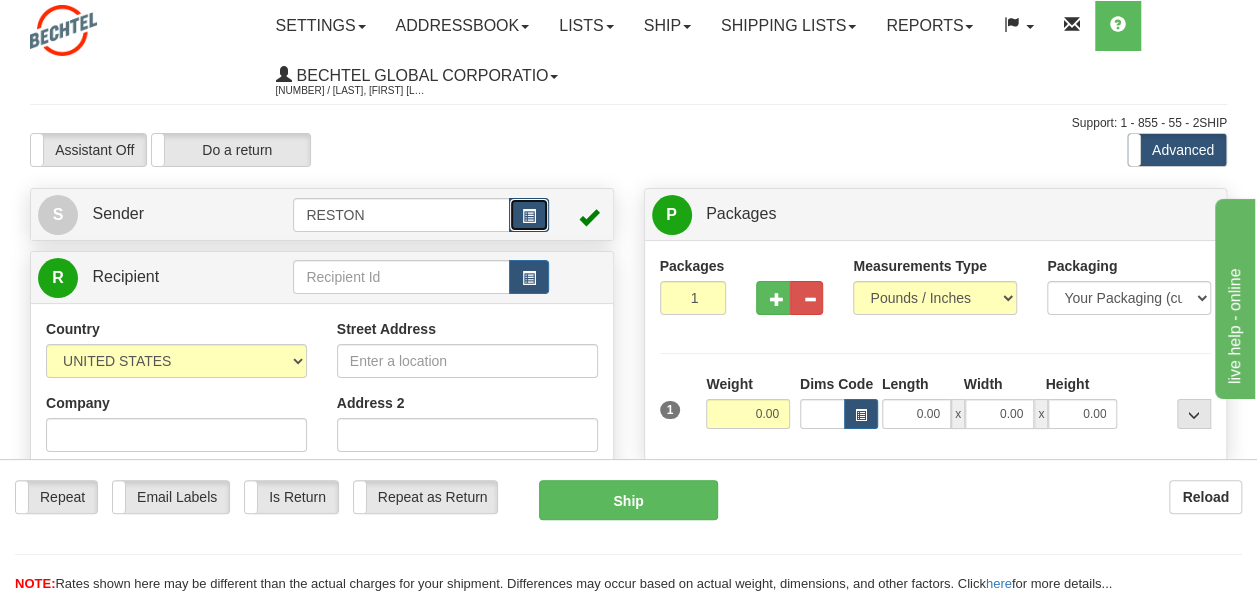 click at bounding box center [529, 216] 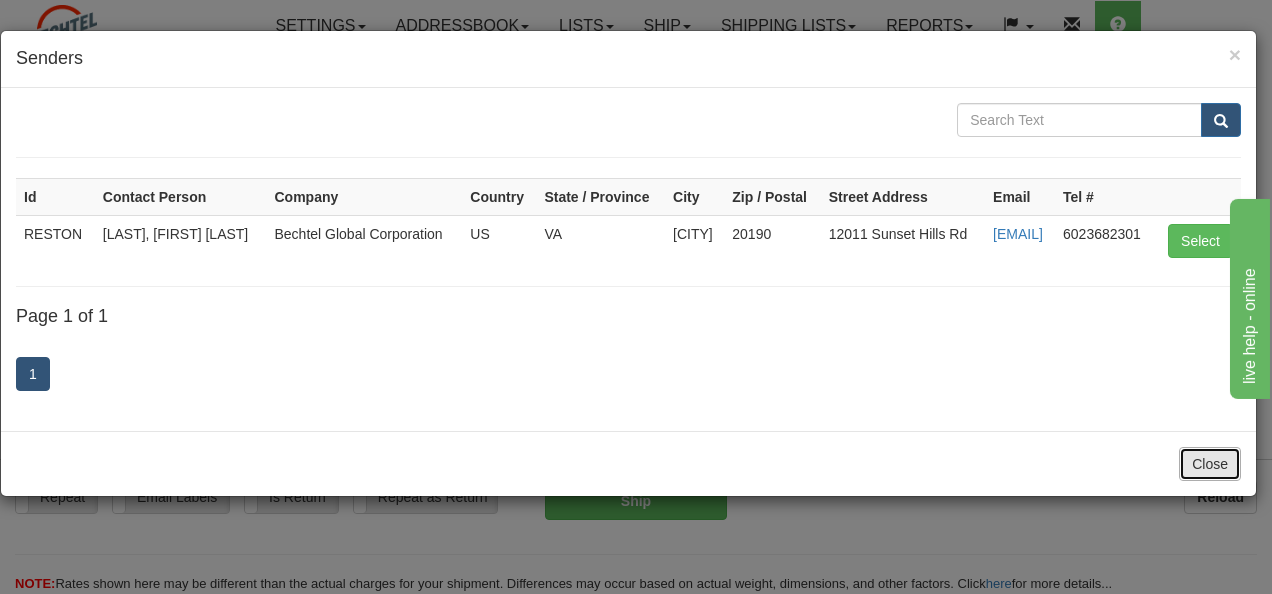 click on "Close" at bounding box center (1210, 464) 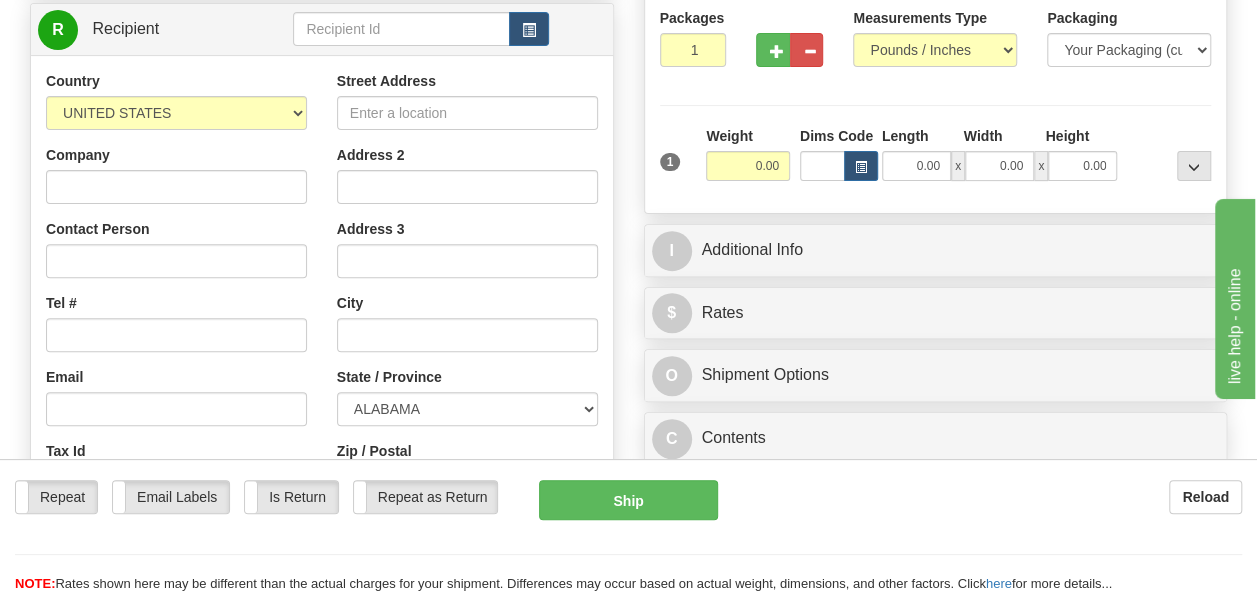 scroll, scrollTop: 200, scrollLeft: 0, axis: vertical 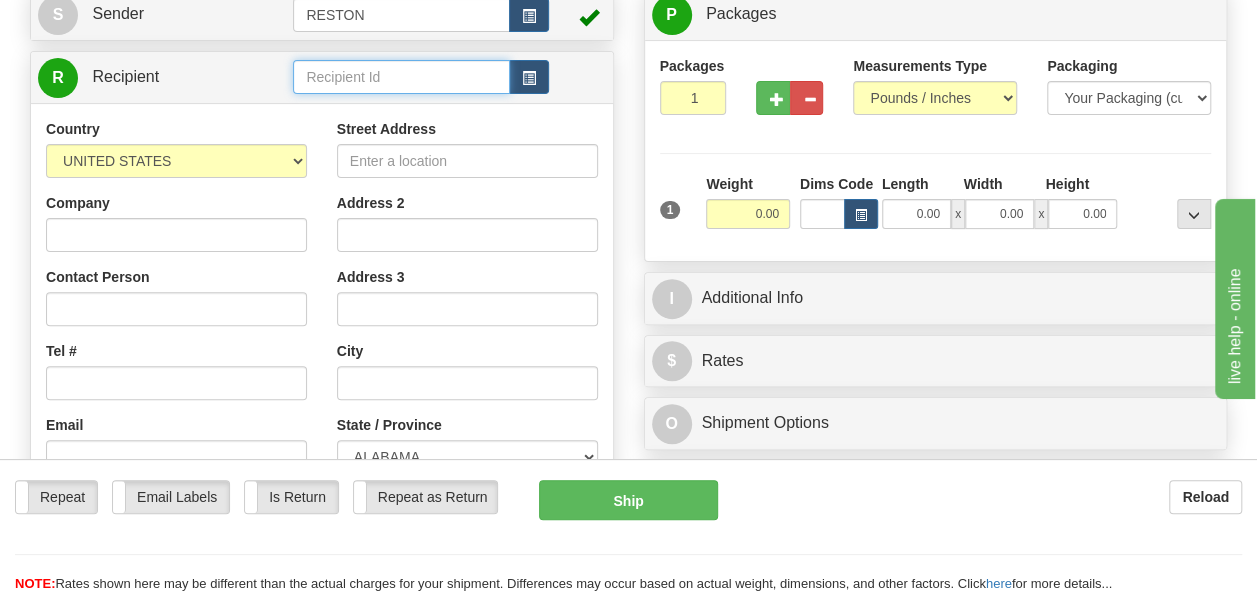 click at bounding box center (401, 77) 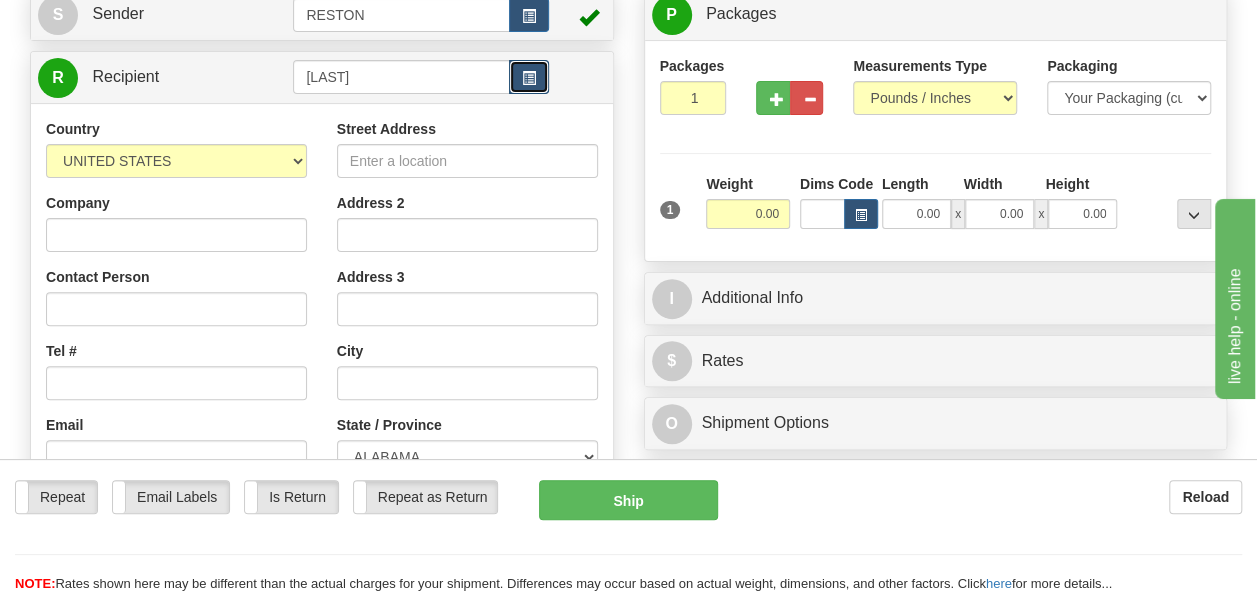 click at bounding box center (529, 78) 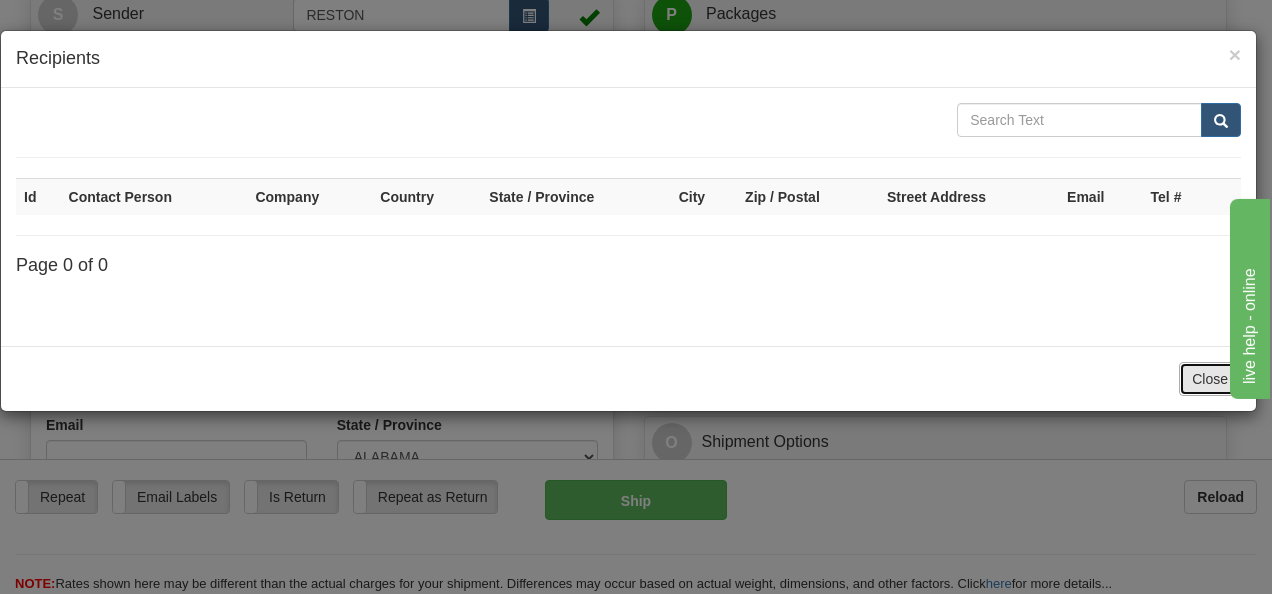 click on "Close" at bounding box center [1210, 379] 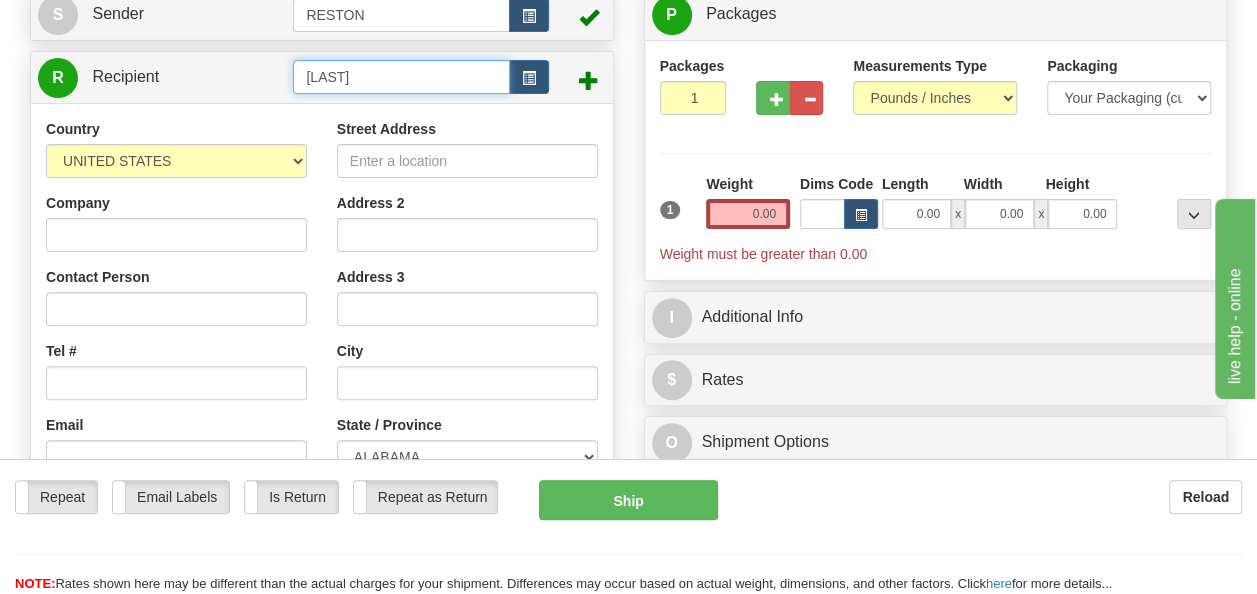 click on "byrnes" at bounding box center (401, 77) 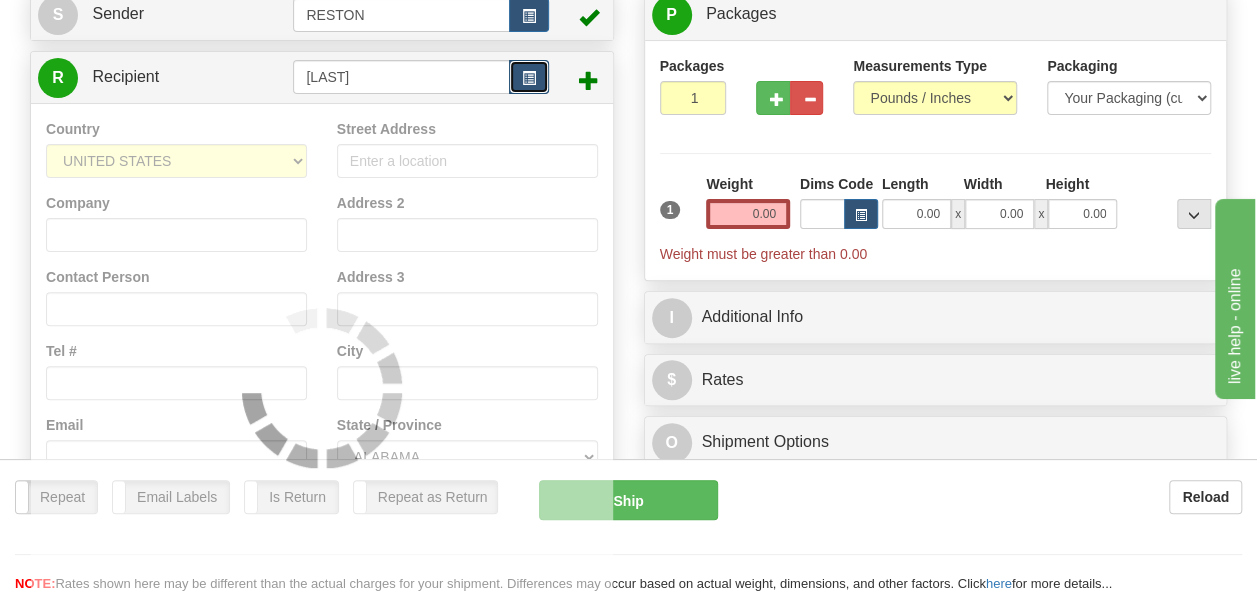 click at bounding box center [529, 77] 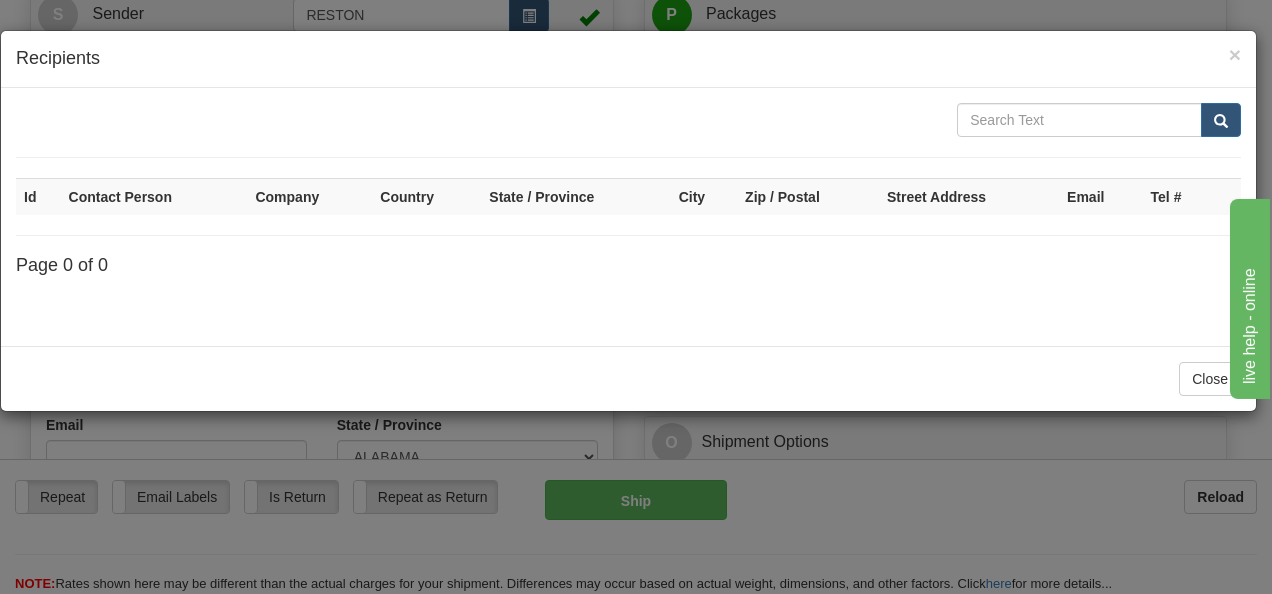 click on "×
Recipients" at bounding box center [628, 59] 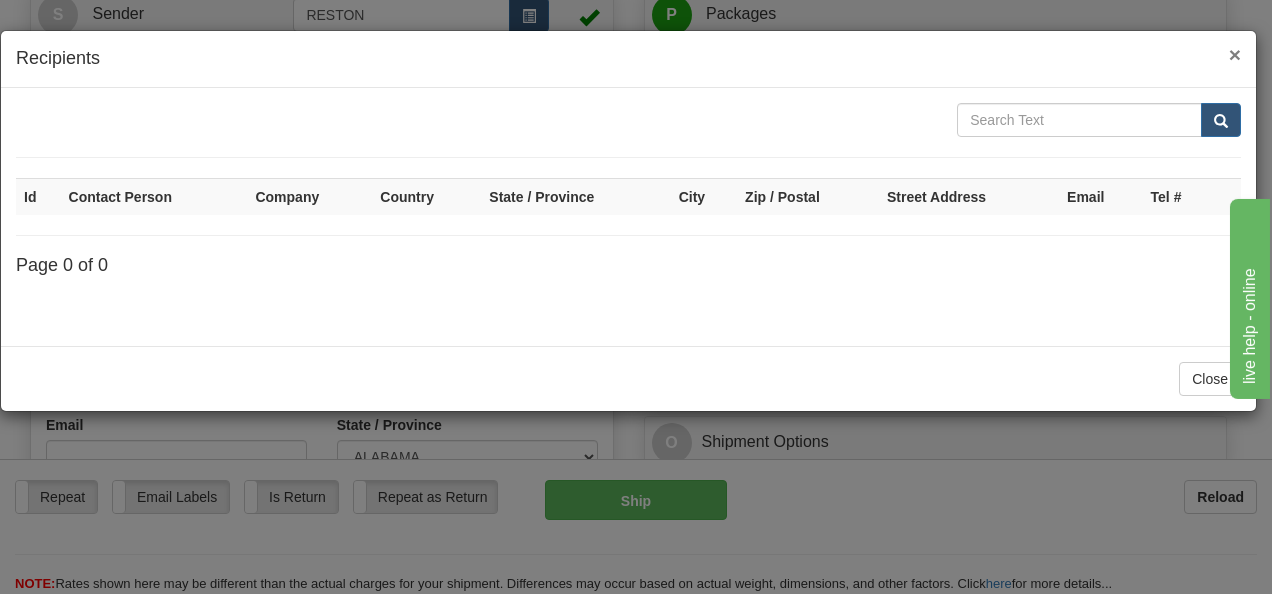 click on "×" at bounding box center (1235, 54) 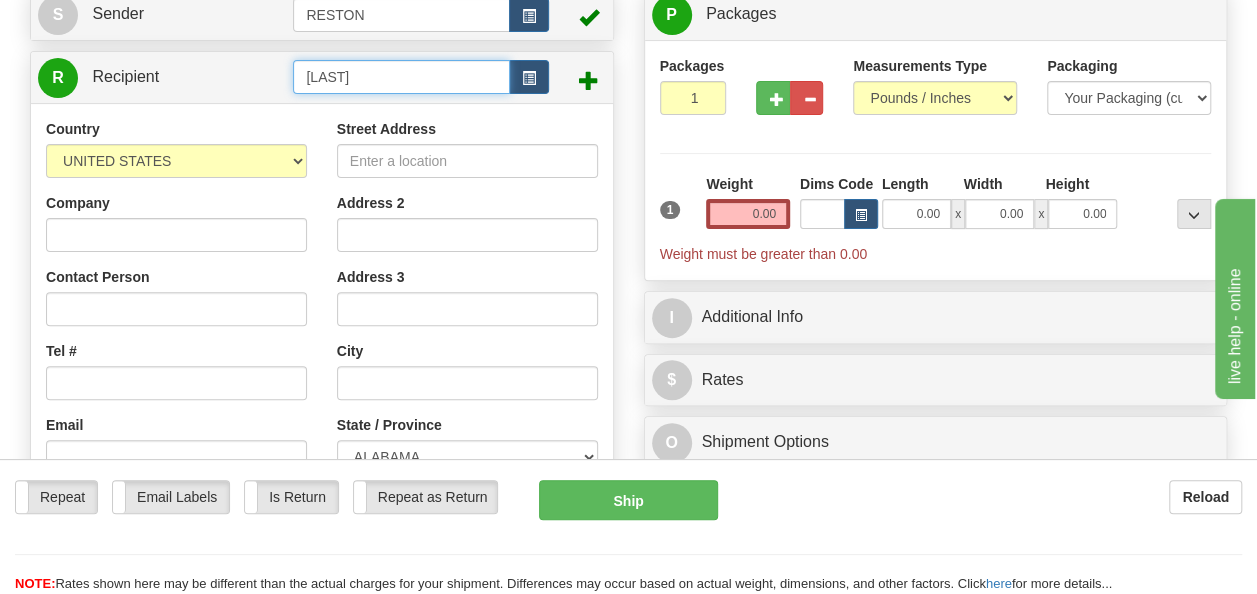 click on "byrne" at bounding box center (401, 77) 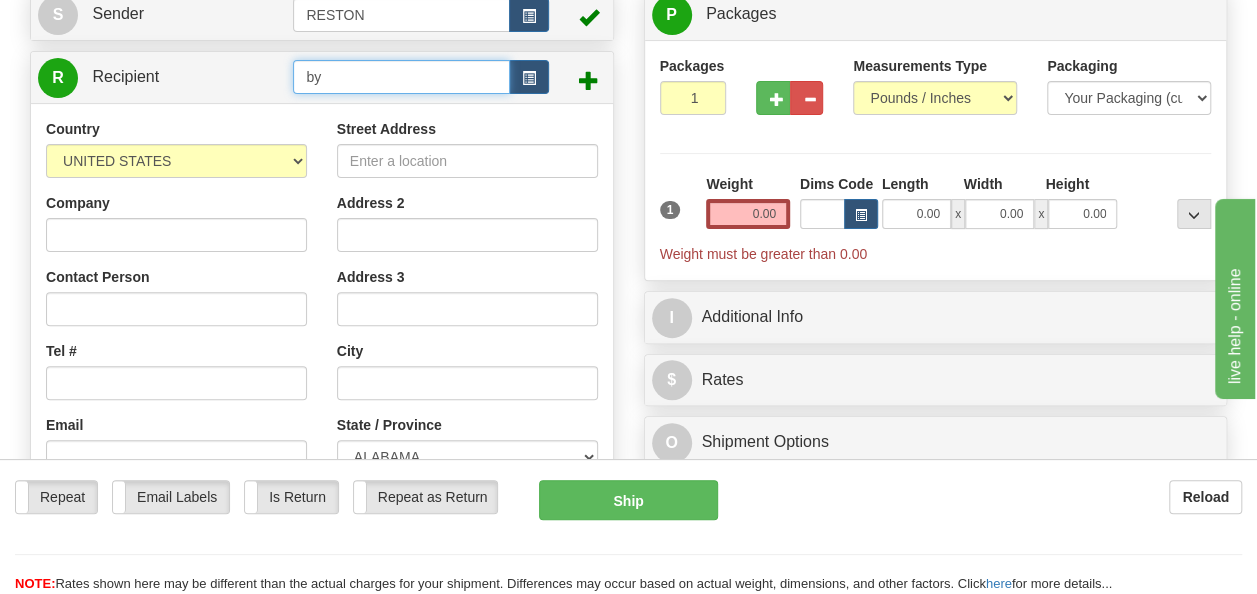 type on "b" 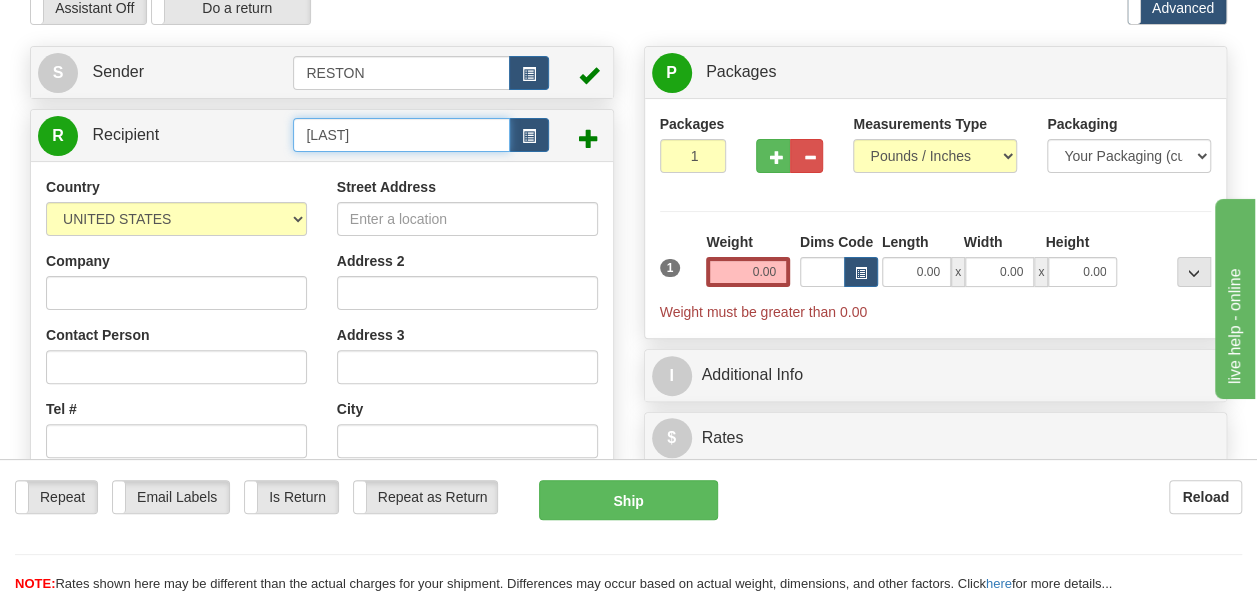 scroll, scrollTop: 100, scrollLeft: 0, axis: vertical 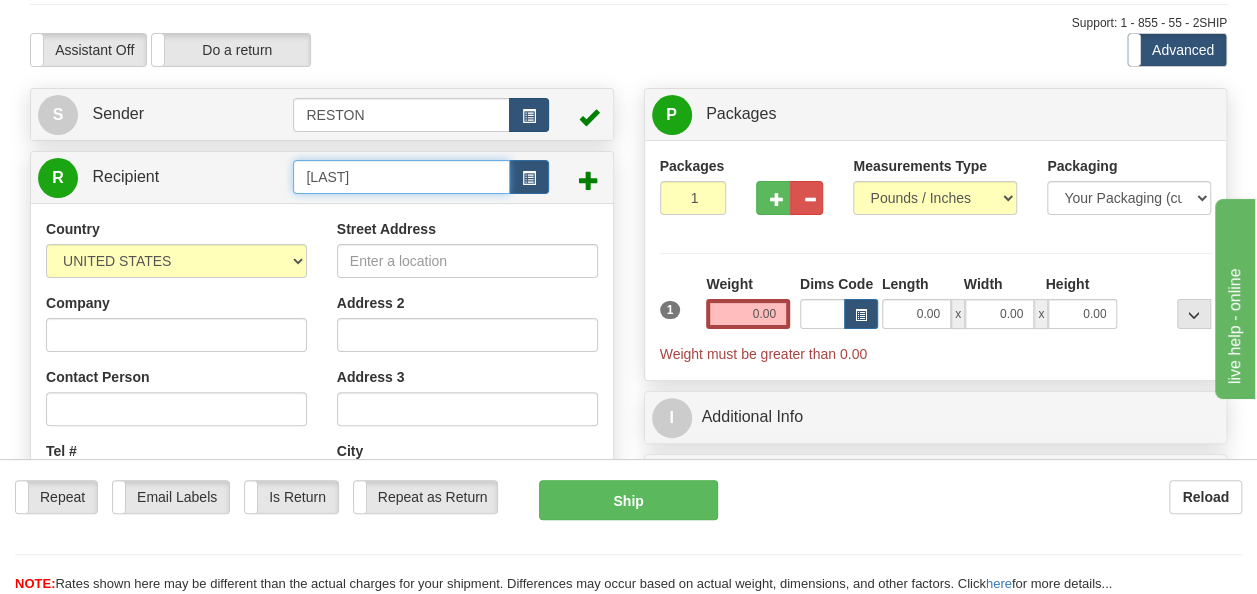 type on "mark" 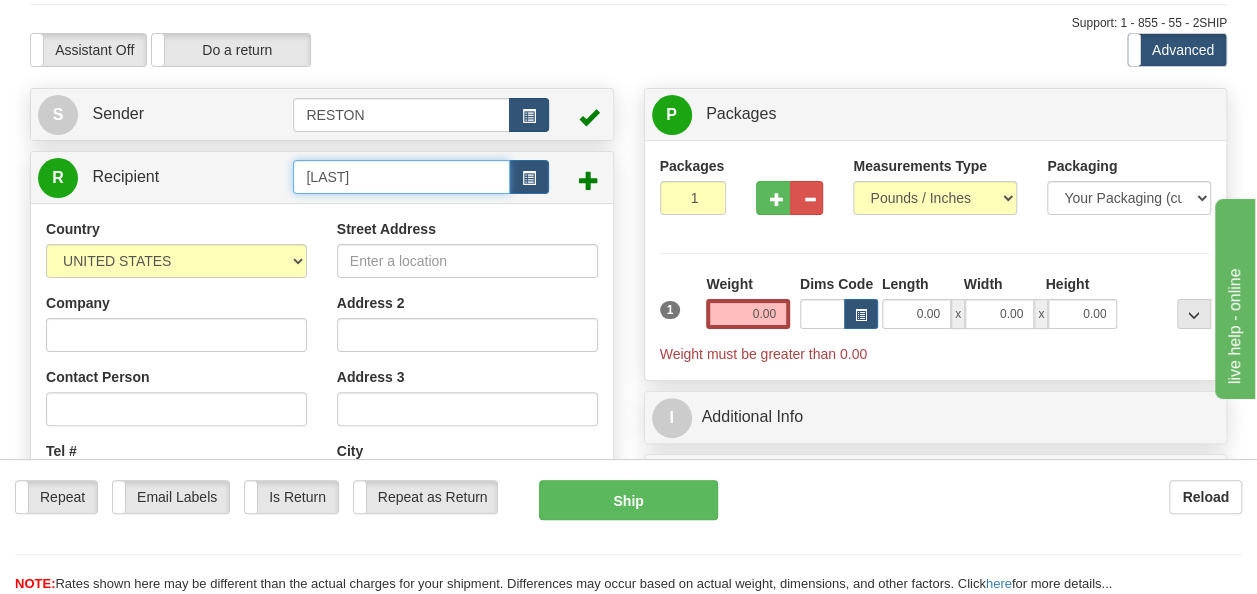click on "Delete" at bounding box center [0, 0] 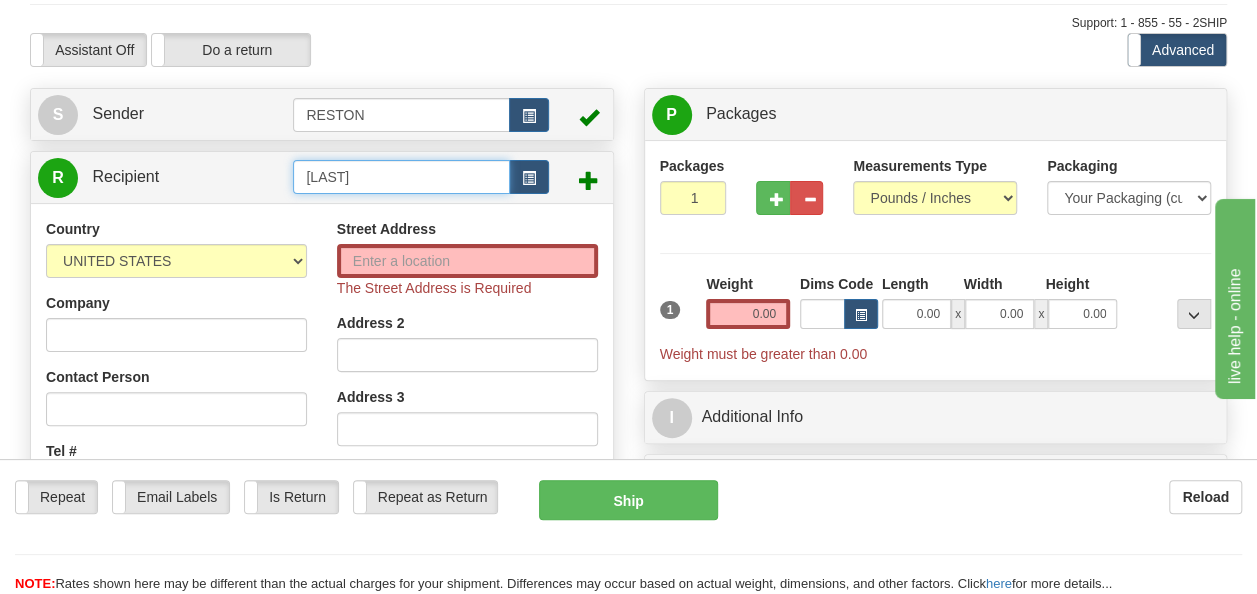 click on "mark" at bounding box center [401, 177] 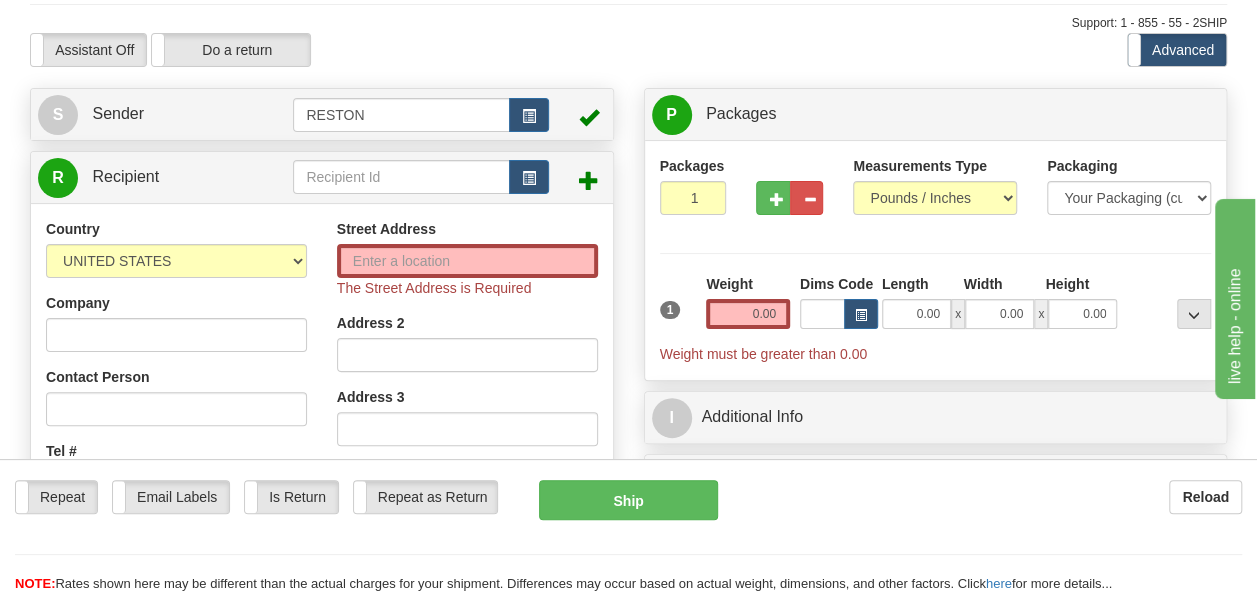 click on "R
Recipient" at bounding box center (322, 177) 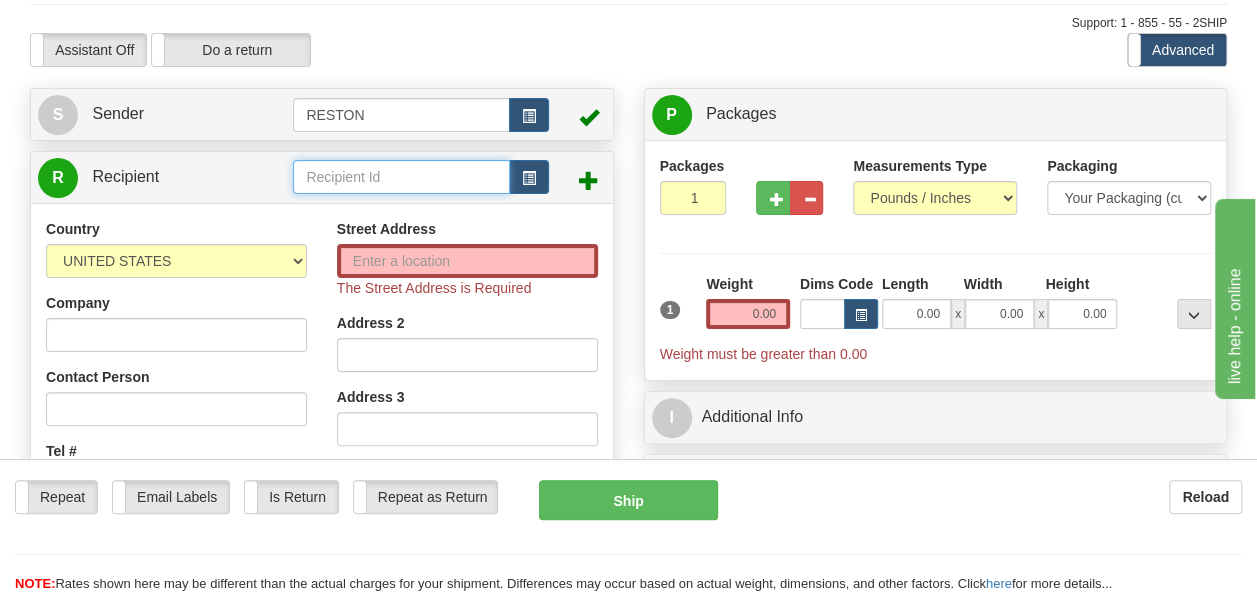 click at bounding box center [401, 177] 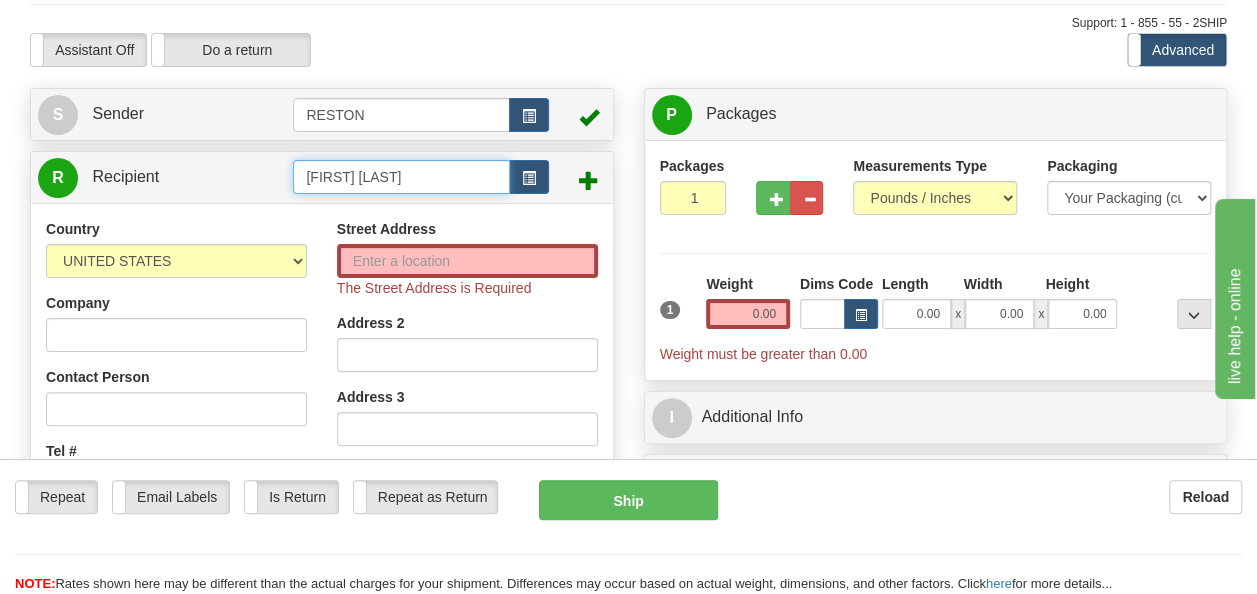 type on "Ashley Creer" 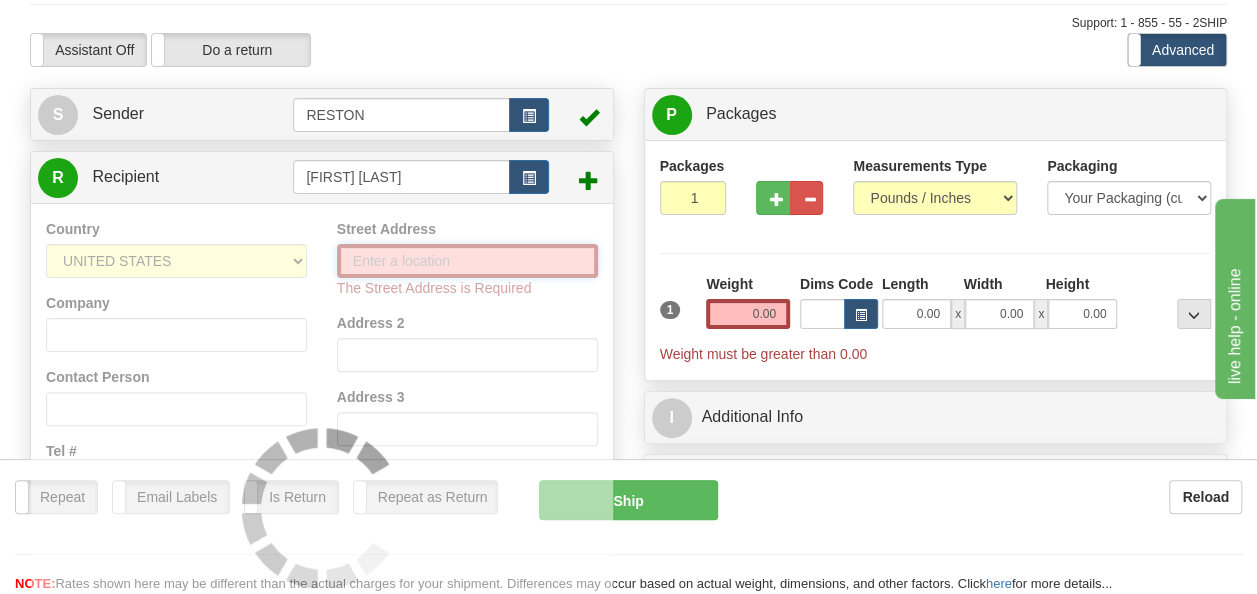 click on "Country
AFGHANISTAN
ALAND ISLANDS
ALBANIA
ALGERIA
AMERICAN SAMOA
ANDORRA
ANGOLA
ANGUILLA
ANTIGUA AND BARBUDA
ARGENTINA
ARMENIA
ARUBA
AUSTRALIA
AUSTRIA
AZERBAIJAN
AZORES
BAHAMAS
BAHRAIN
BANGLADESH
BARBADOS
BELARUS
BELGIUM
BELIZE
BENIN
BERMUDA
BHUTAN
BOLIVIA
BONAIRE, SAINT EUSTATIUS AND SABA
BOSNIA
BOTSWANA
BOUVET ISLAND
BRAZIL
BRITISH INDIAN OCEAN TERRITORY
BRITISH VIRGIN ISLANDS
BRUNEI
BULGARIA
BURKINA FASO
BURUNDI
CAMBODIA
CAMEROON
CANADA
CANARY ISLANDS
CAPE VERDE
CAYMAN ISLANDS
CENTRAL AFRICAN REPUBLIC
CHAD
CHILE
CHINA
CHRISTMAS ISLAND
COCOS (KEELING) ISLANDS
COLOMBIA
COMOROS
CONGO
CONGO, DEMOCRATIC REPUBLIC OF
COOK ISLANDS
COSTA RICA
CROATIA
CURAÇAO" at bounding box center [322, 507] 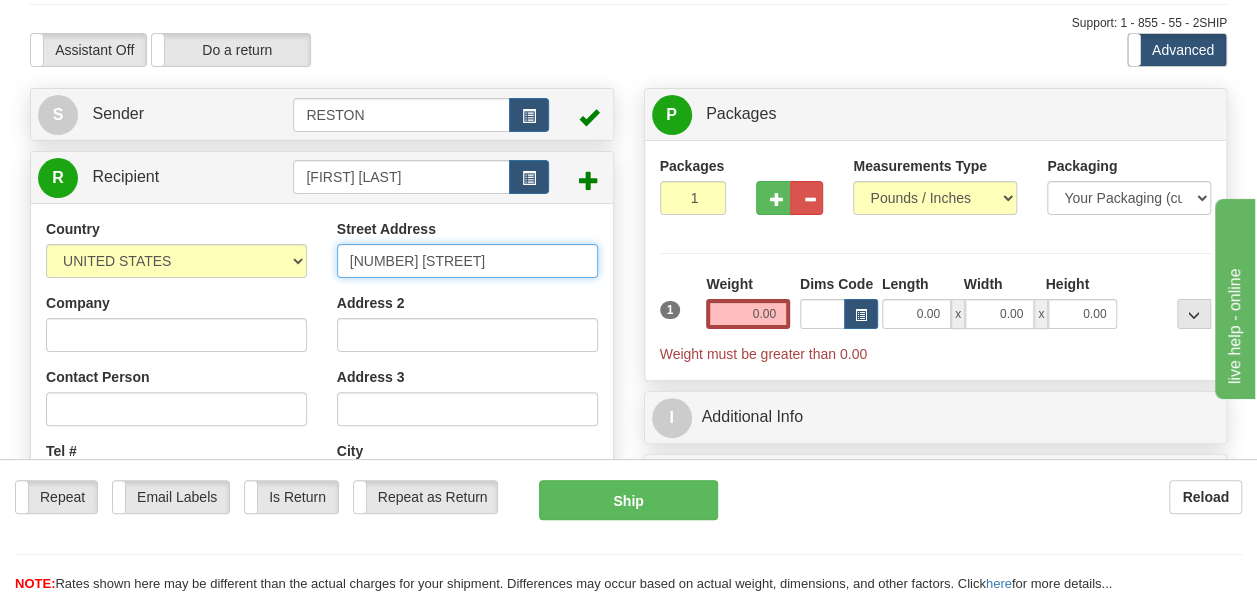 type on "[NUMBER] [STREET] [STREET_SUFFIX]" 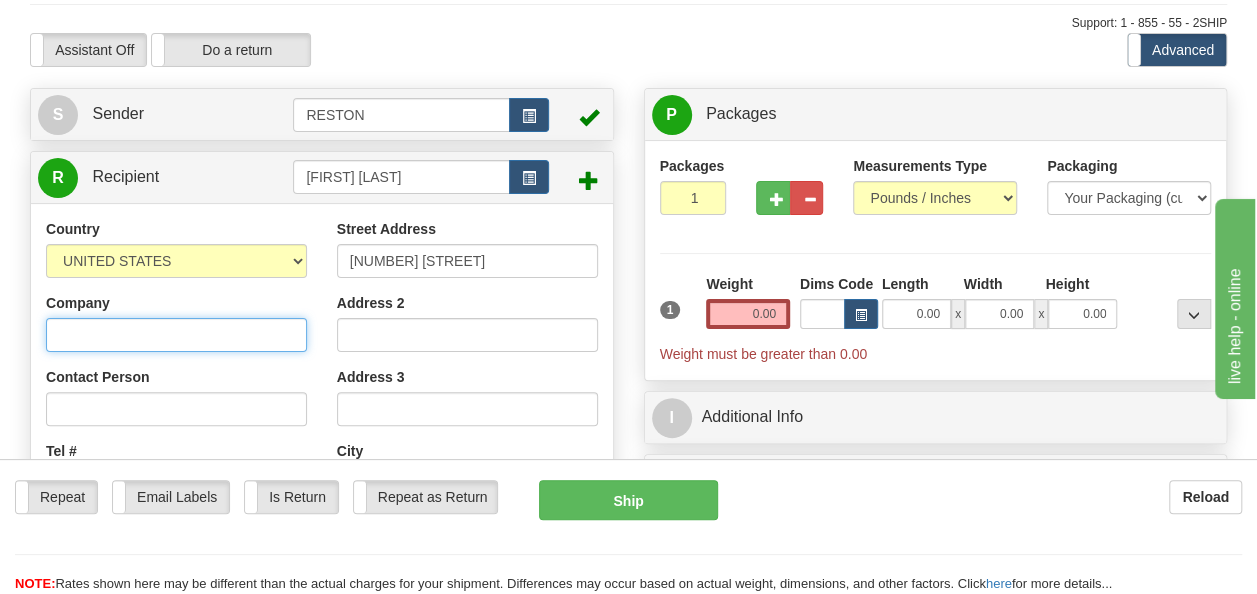 click on "Company" at bounding box center (176, 335) 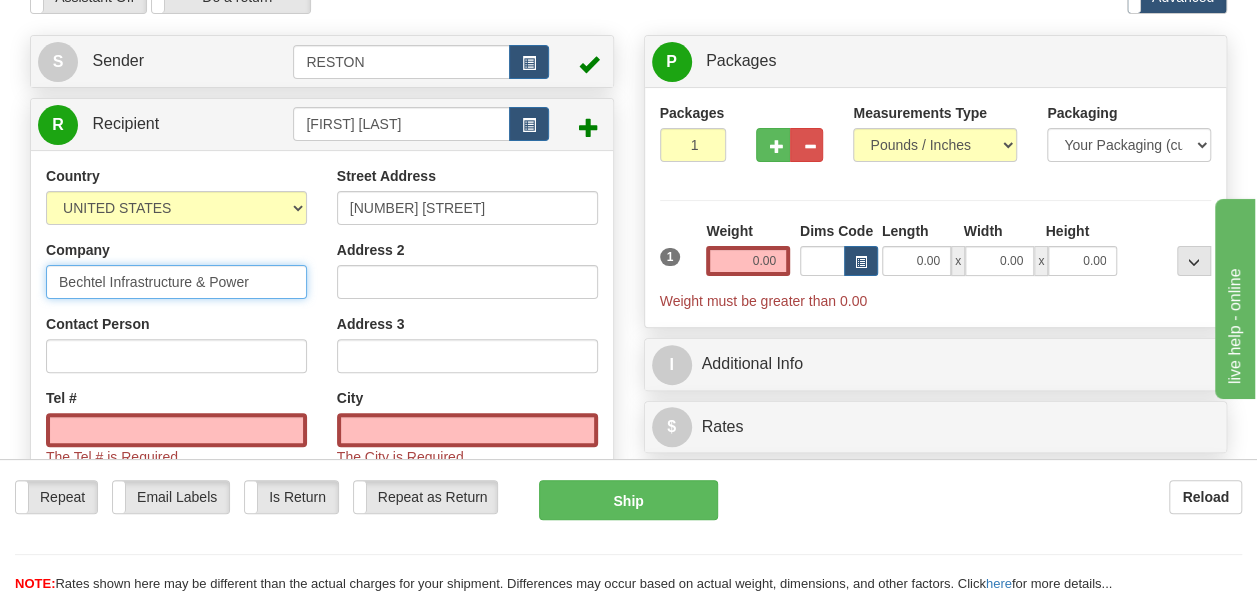 scroll, scrollTop: 300, scrollLeft: 0, axis: vertical 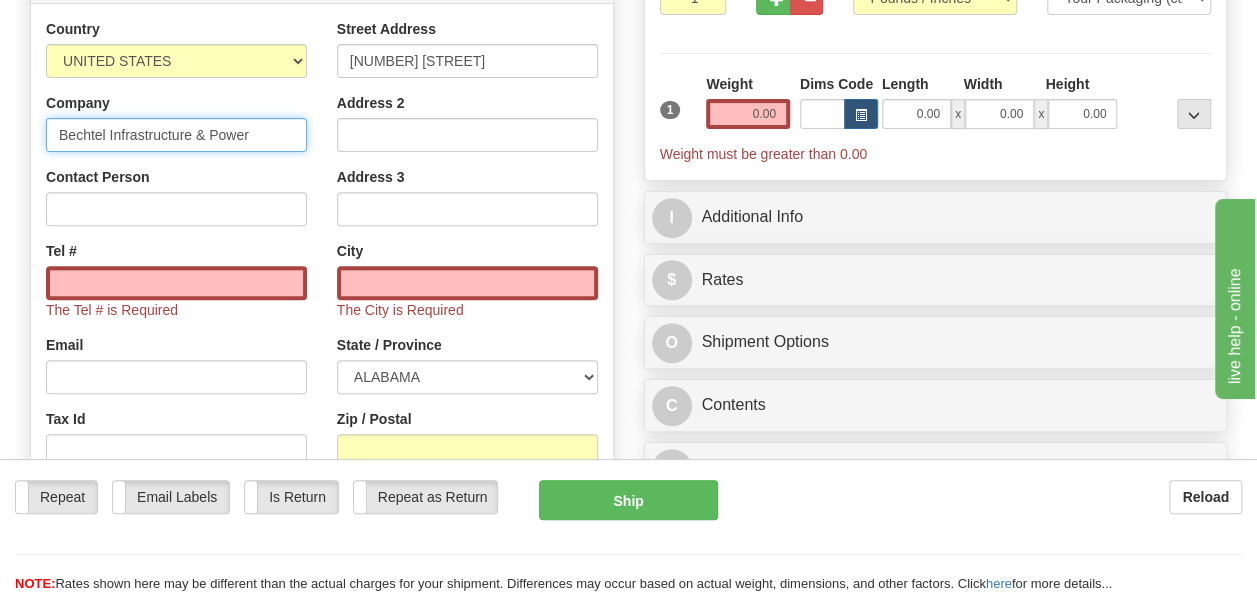 type on "[COMPANY_NAME]" 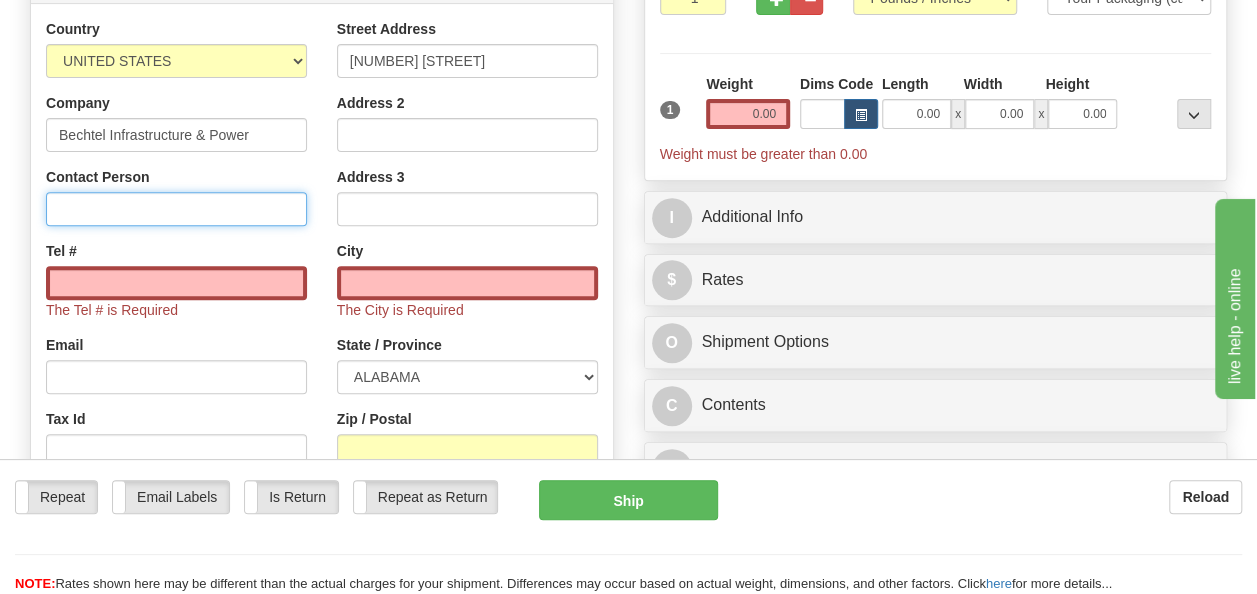 click on "Contact Person" at bounding box center [176, 209] 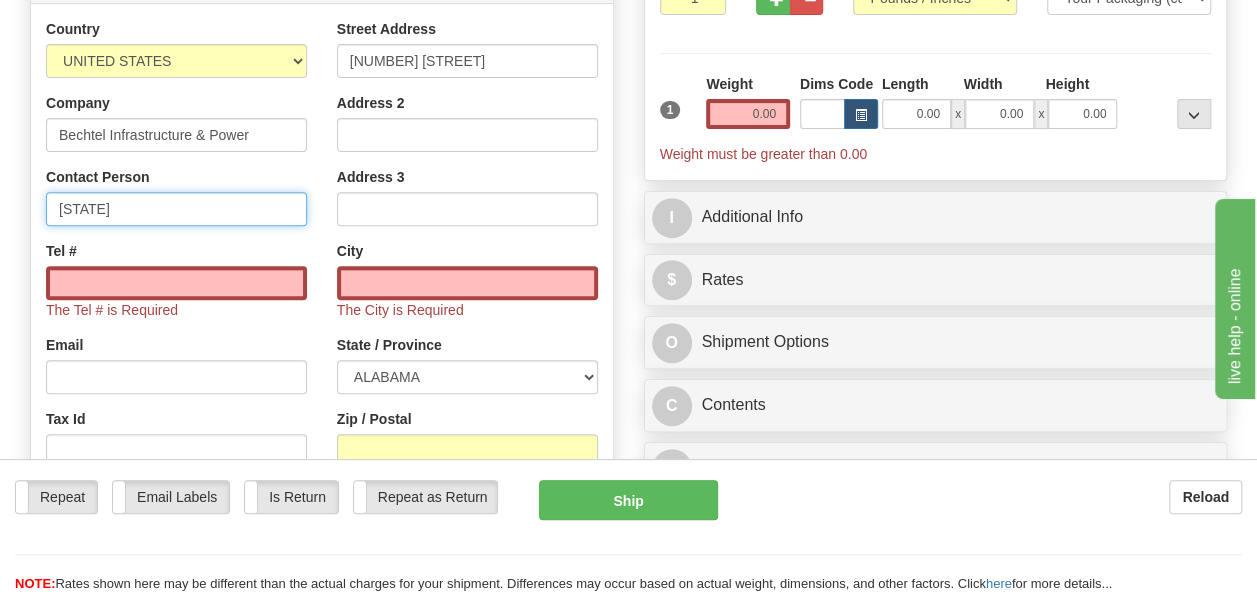 type on "M" 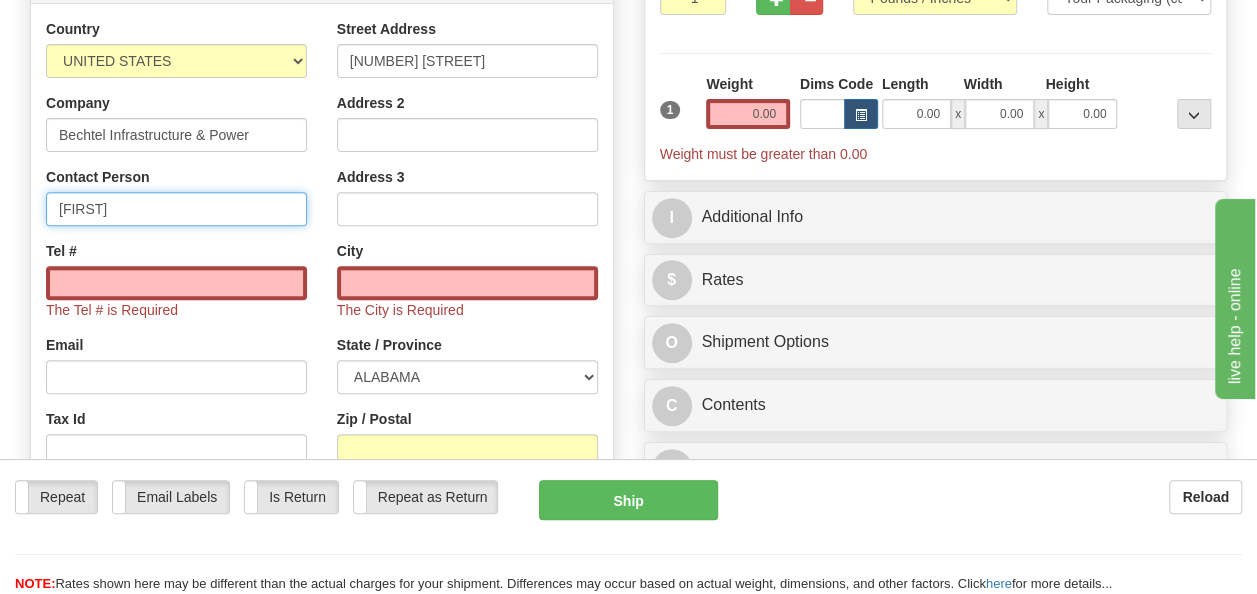 type on "Ashley Creer" 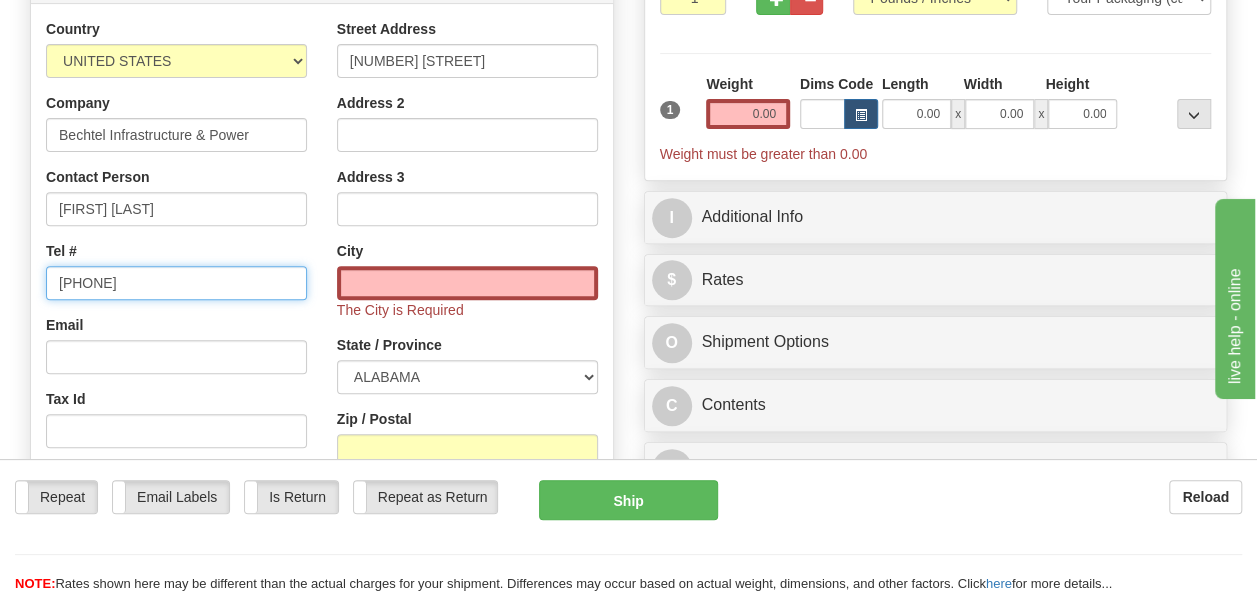 type on "3468472095" 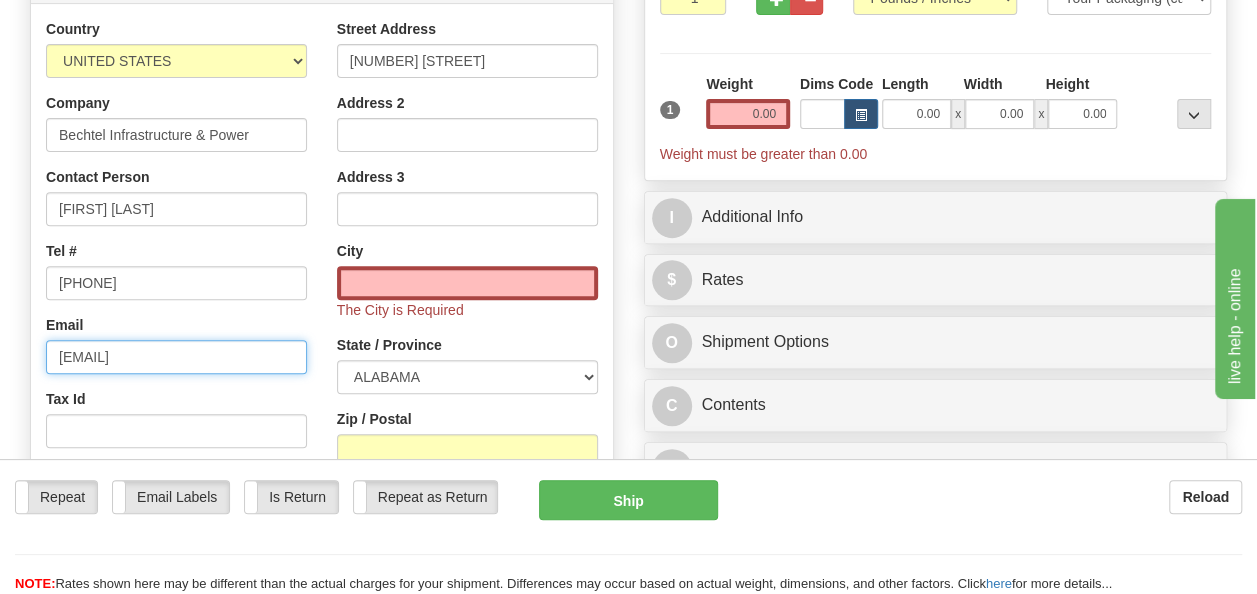 type on "[EMAIL]" 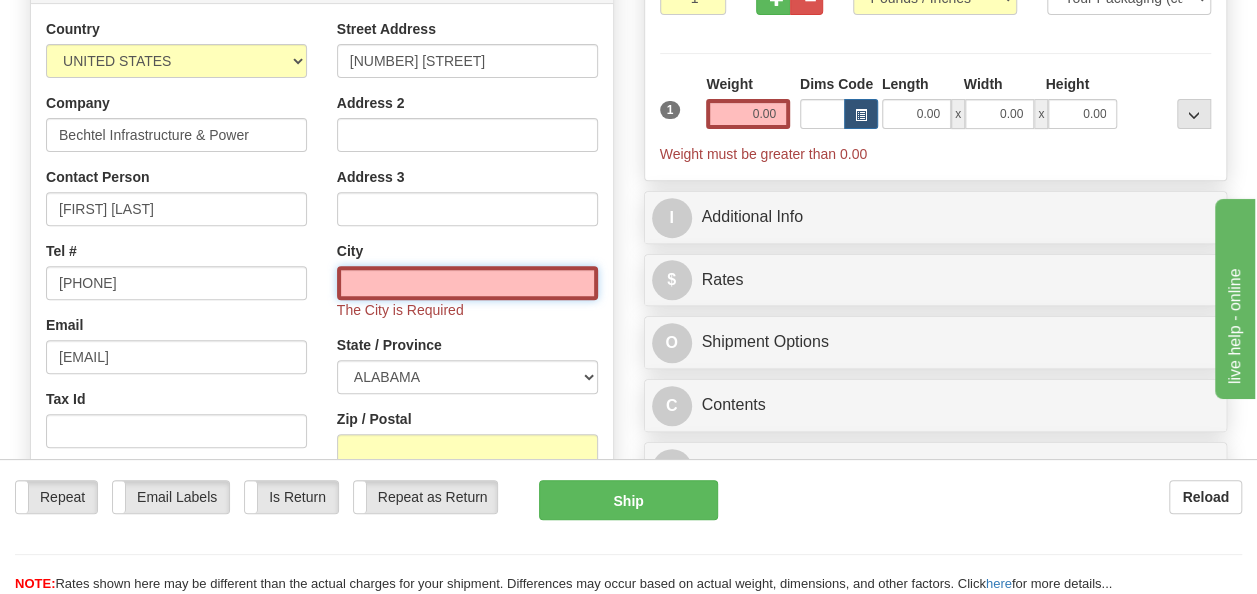 click at bounding box center [467, 283] 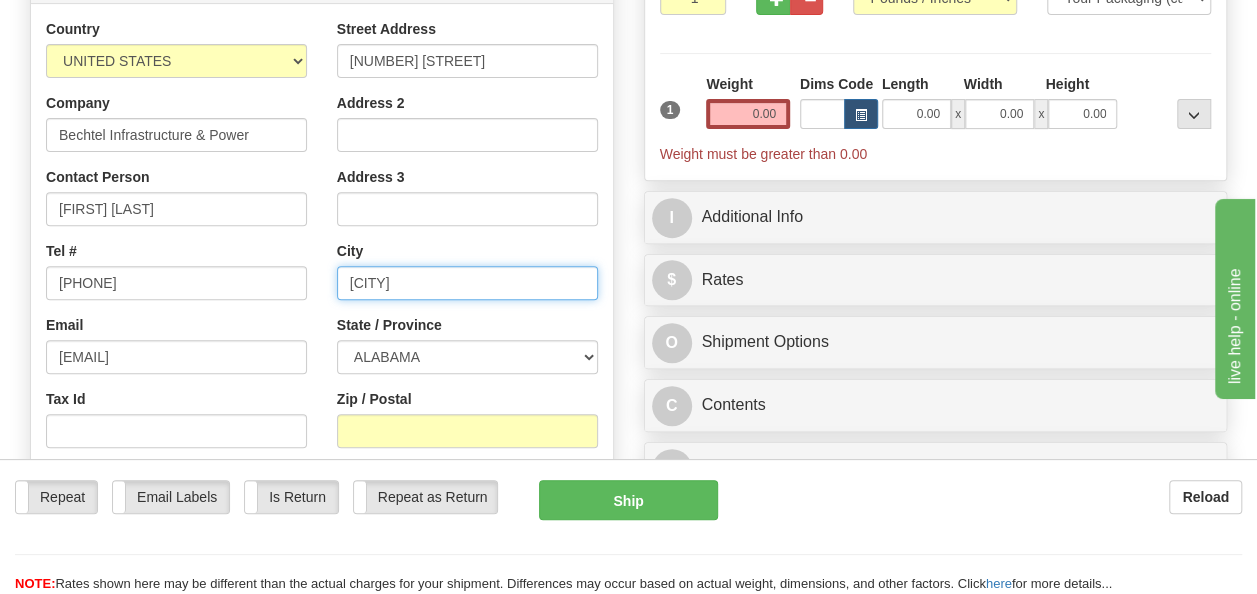 type on "[LAST] [LAST]" 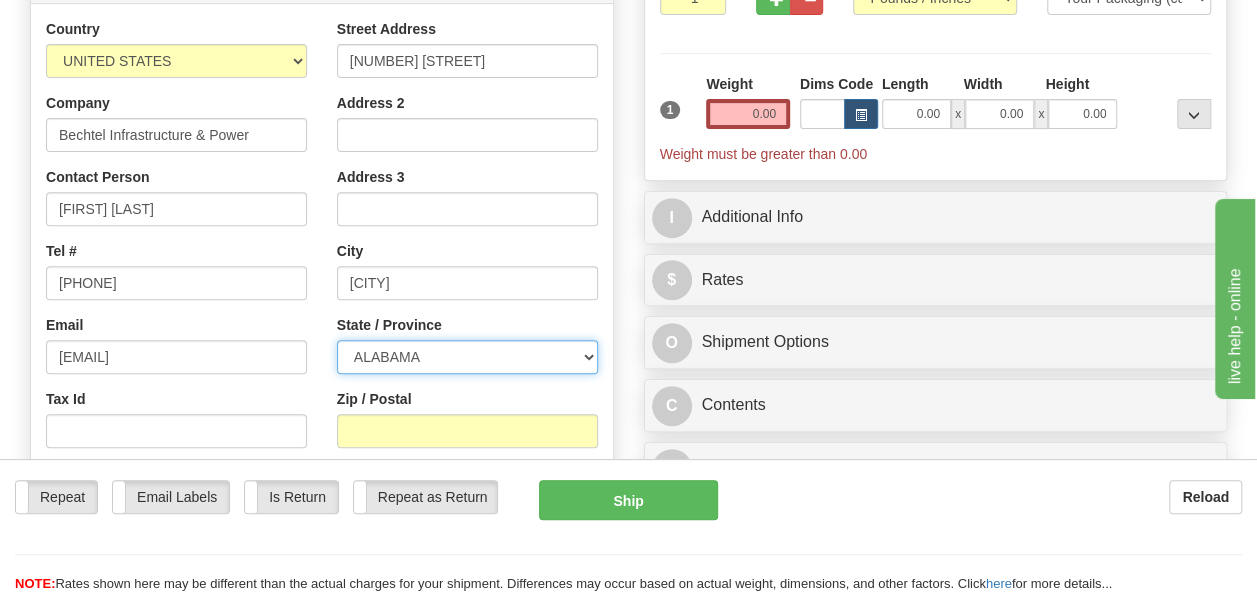 select on "UT" 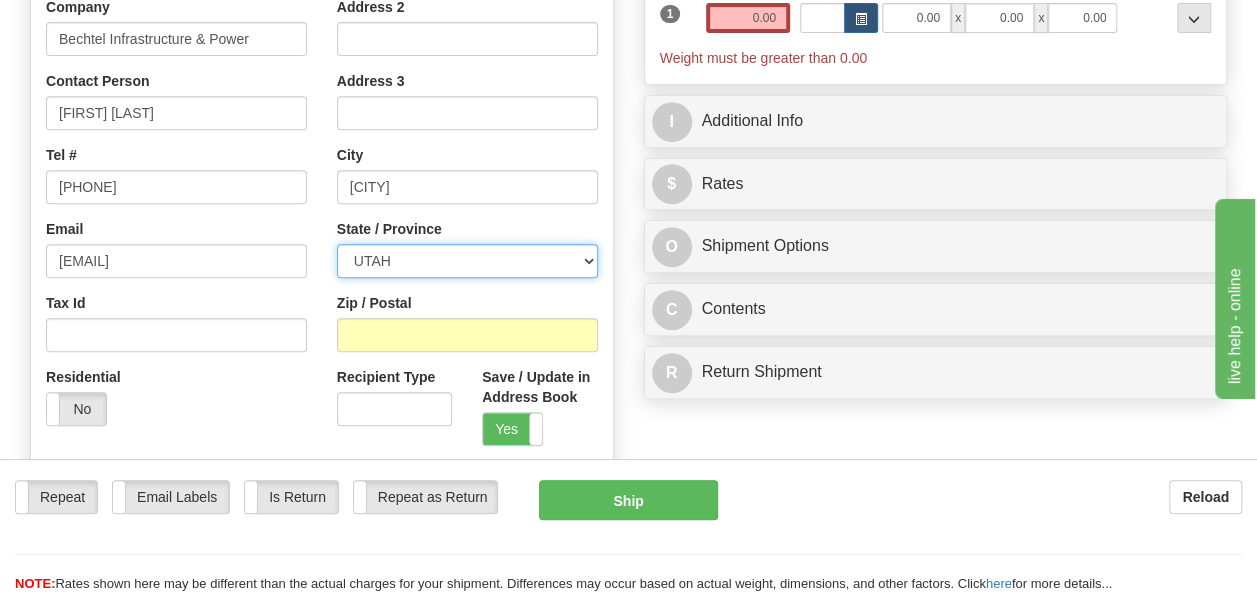 scroll, scrollTop: 600, scrollLeft: 0, axis: vertical 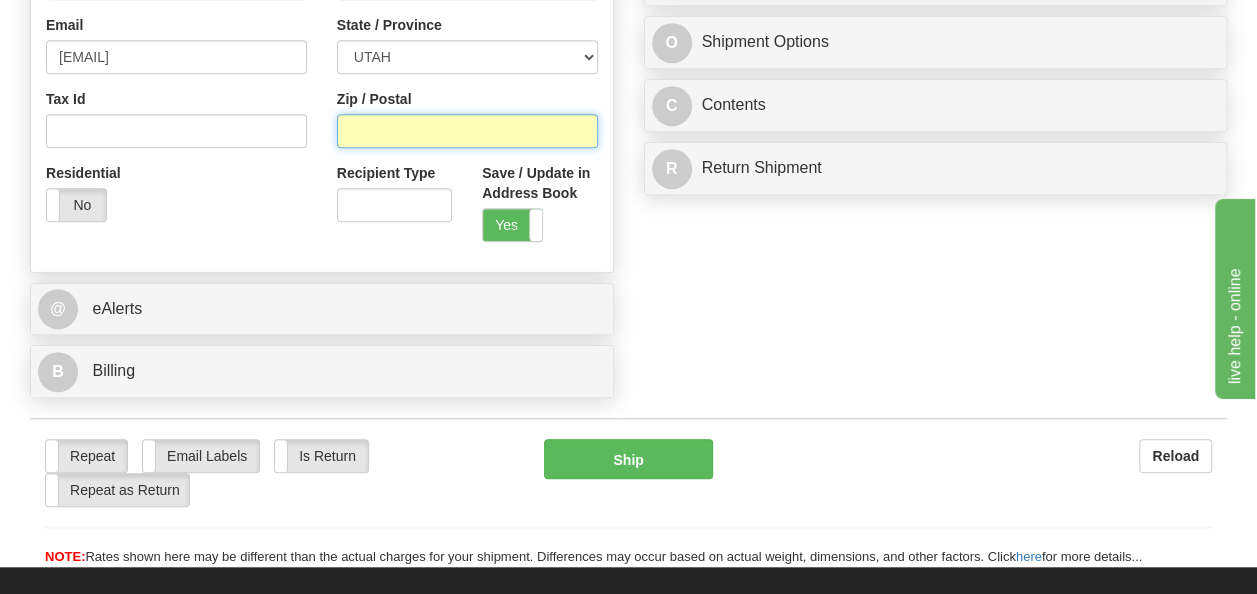 click on "Zip / Postal" at bounding box center [467, 131] 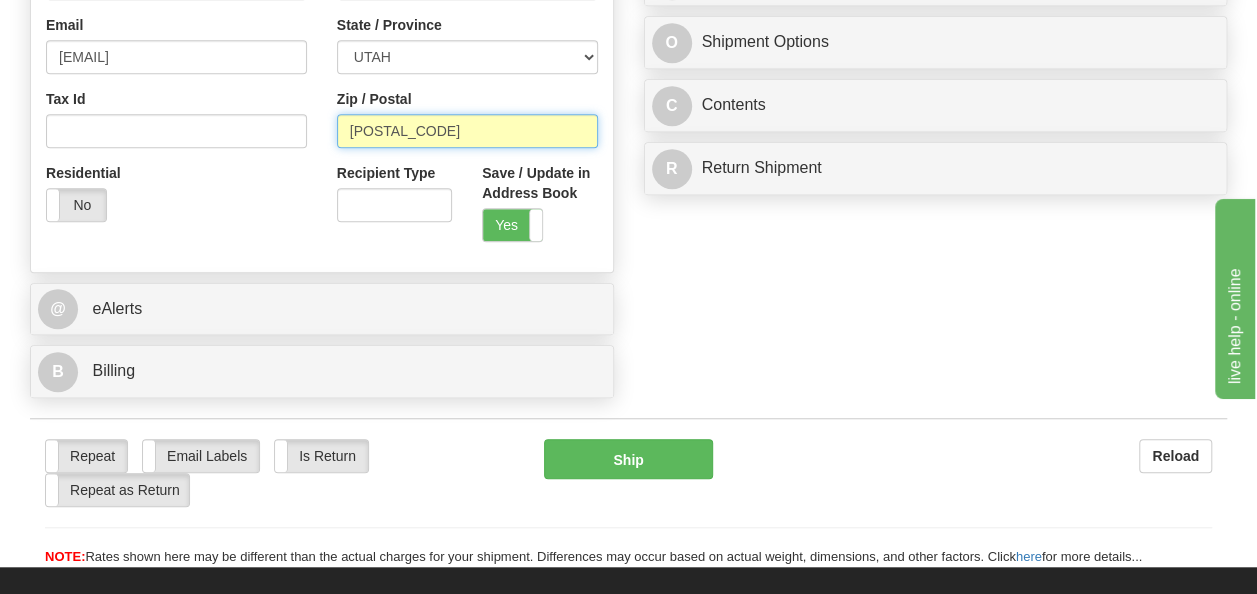 type on "[POSTAL_CODE]" 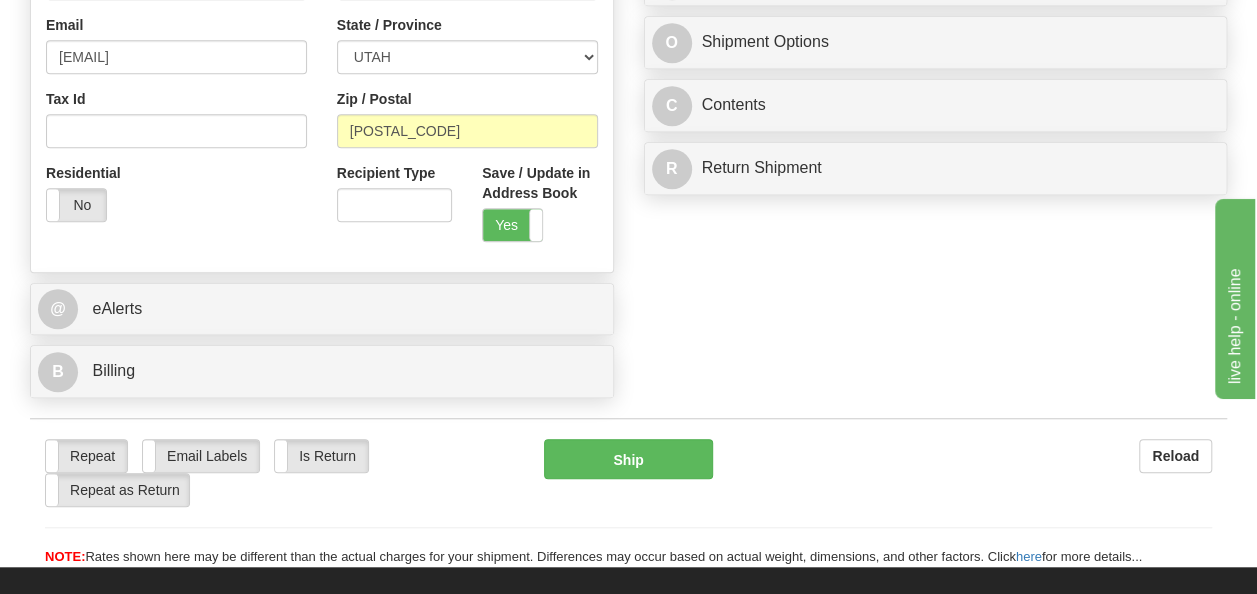 click on "Residential
Yes No" at bounding box center (176, 200) 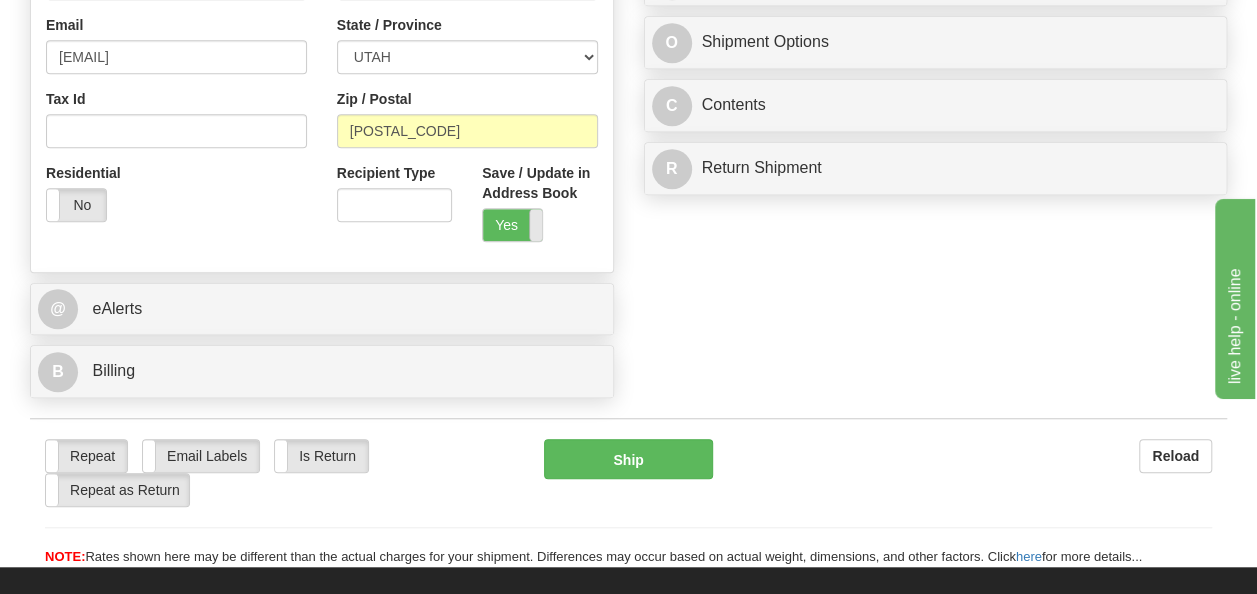 click at bounding box center [542, 225] 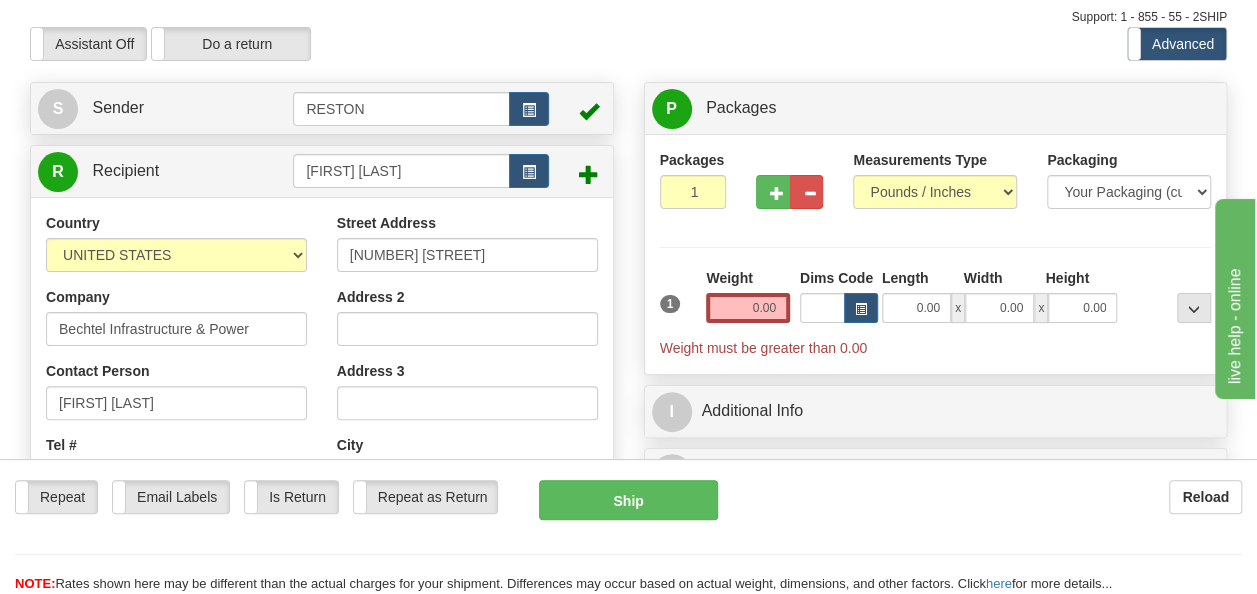 scroll, scrollTop: 100, scrollLeft: 0, axis: vertical 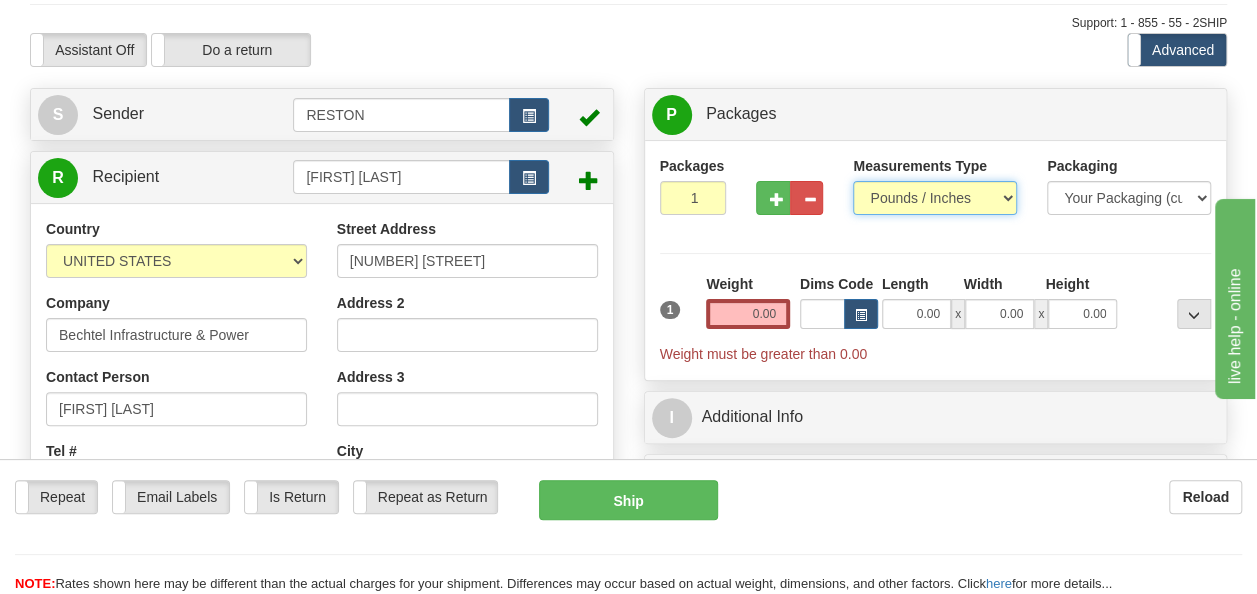 click on "Pounds / Inches
Kilograms / Centimeters" at bounding box center (935, 198) 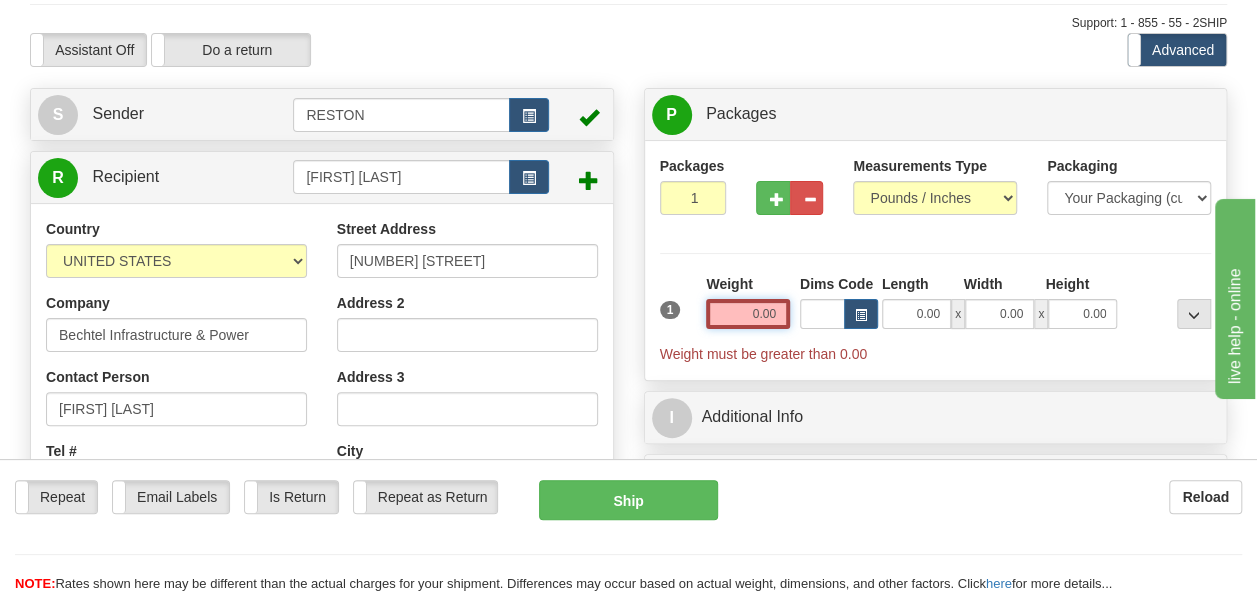 click on "0.00" at bounding box center (748, 314) 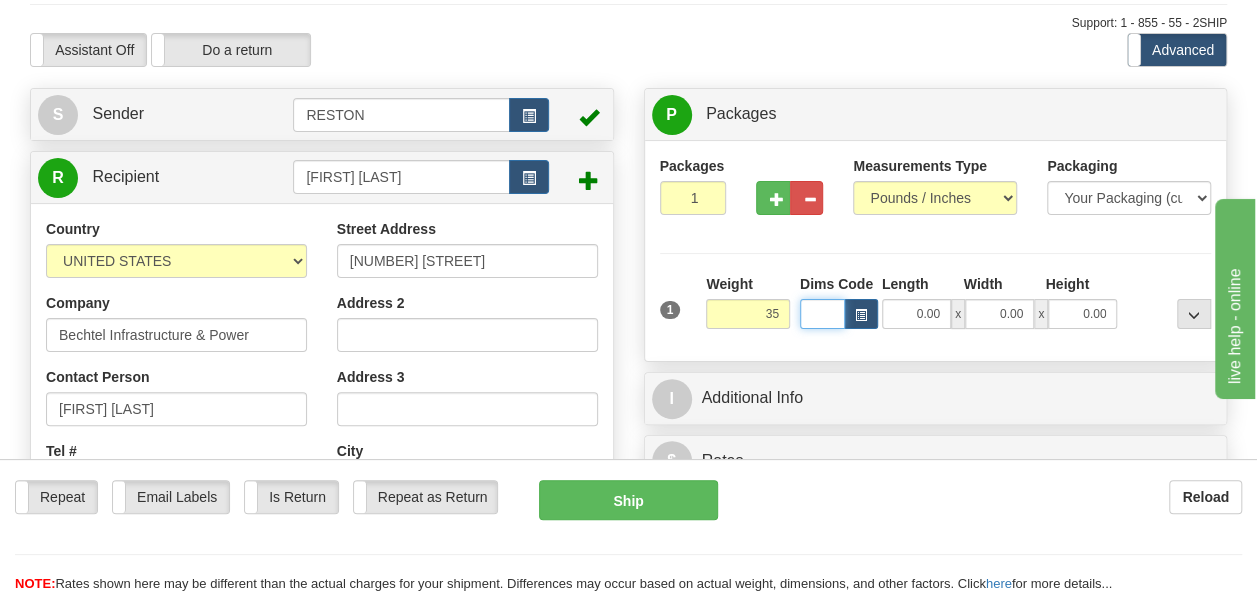 type on "35.00" 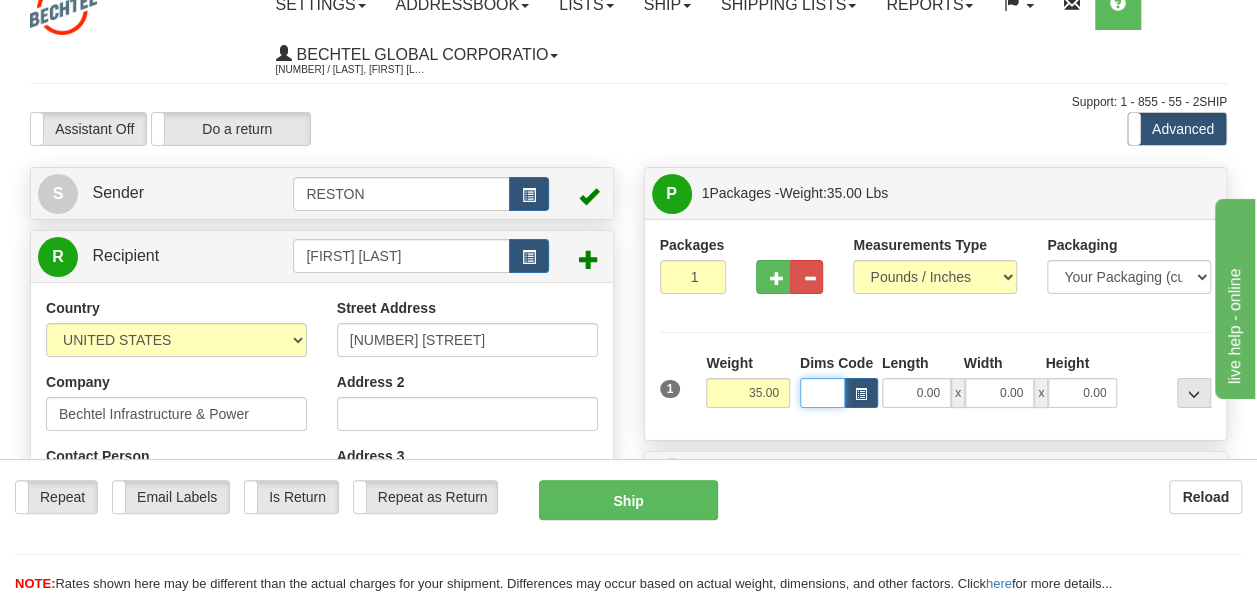 scroll, scrollTop: 0, scrollLeft: 0, axis: both 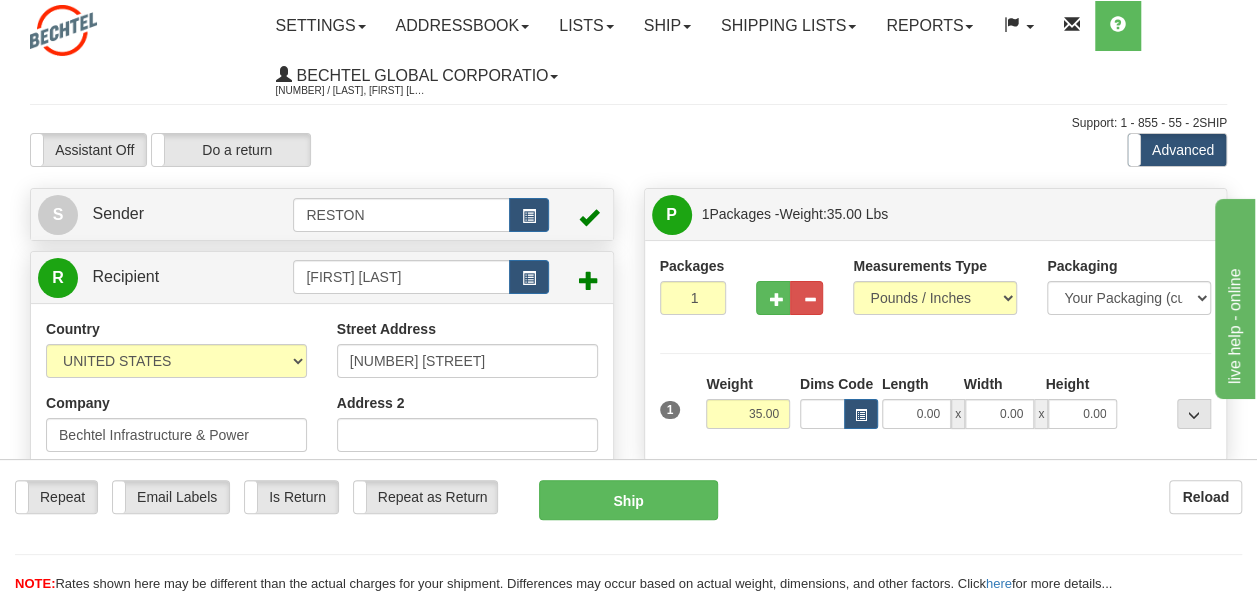 click on "Packages                                              1
1
Measurements Type" at bounding box center [936, 351] 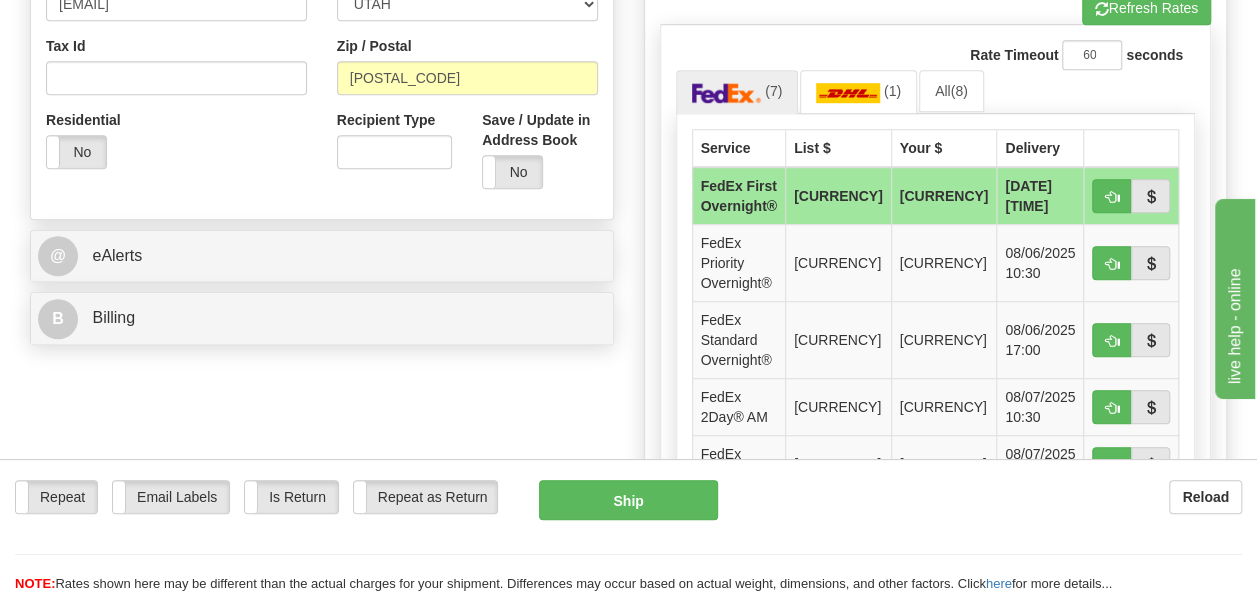 scroll, scrollTop: 700, scrollLeft: 0, axis: vertical 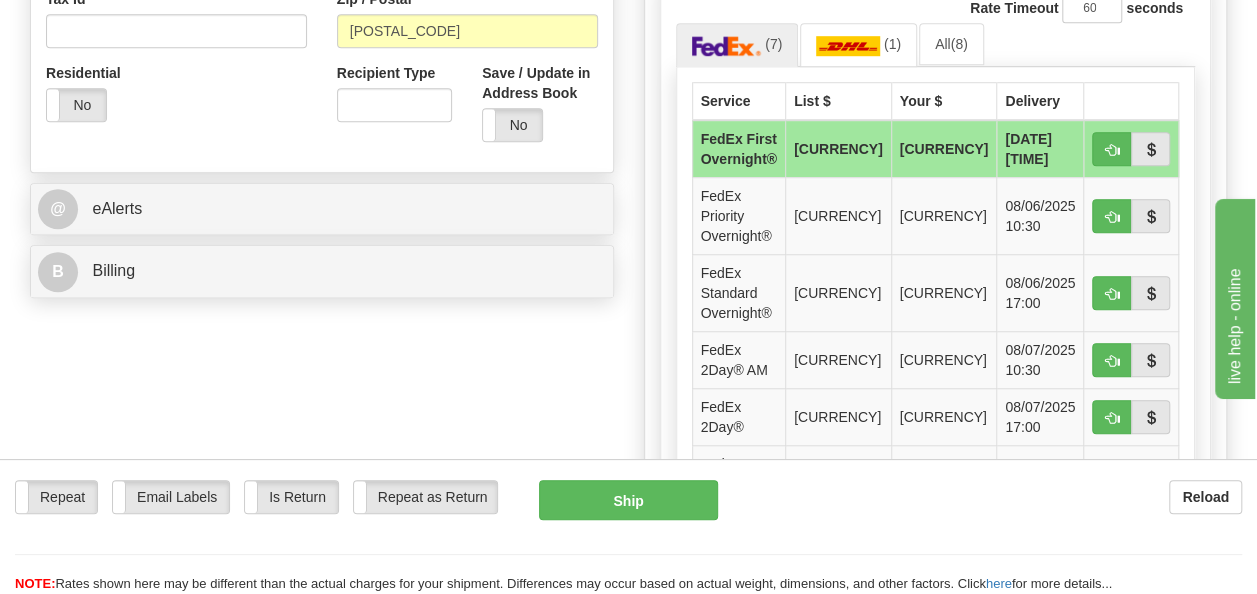 click on "(7)
(1)
All  (8)" at bounding box center (936, 44) 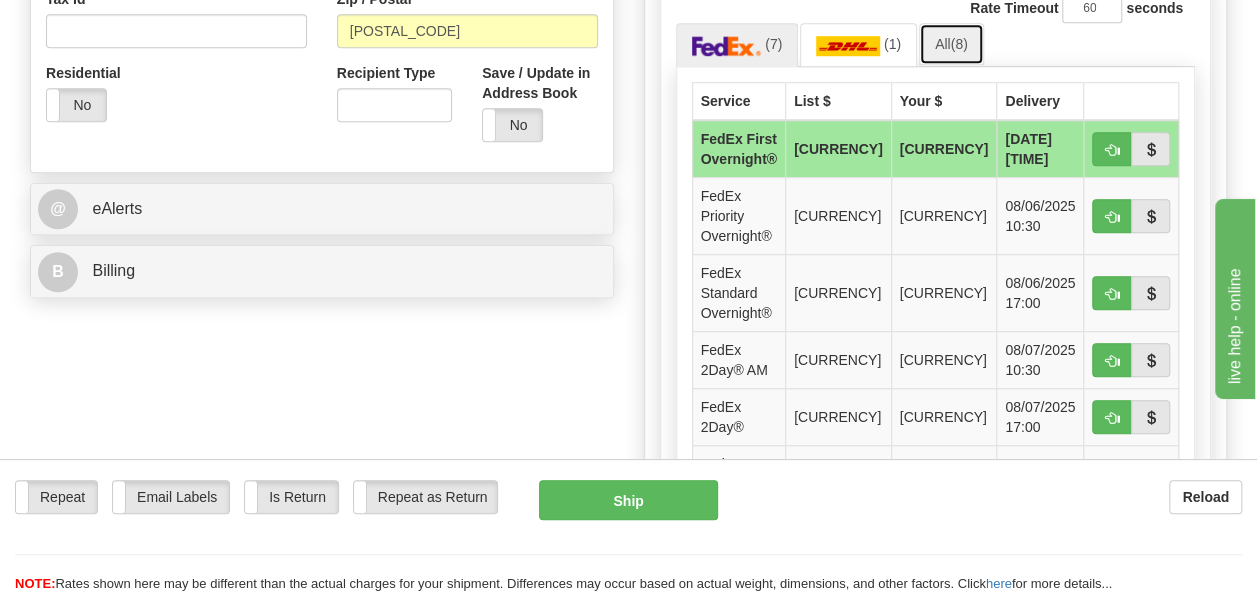 click on "All  ([NUMBER])" at bounding box center (951, 44) 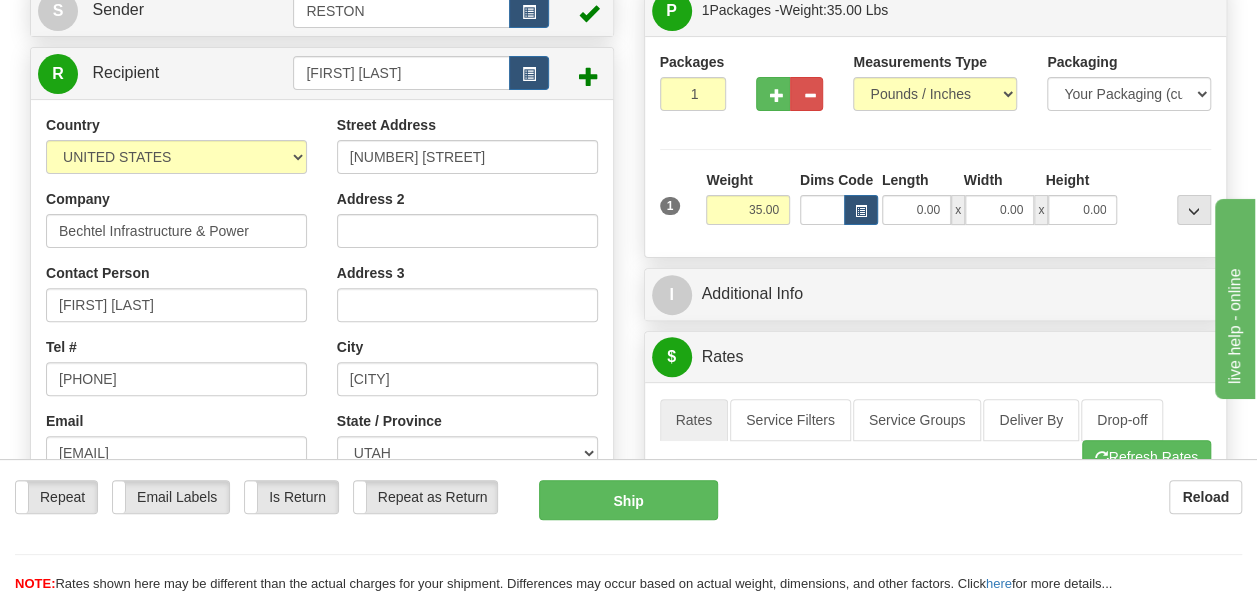 scroll, scrollTop: 200, scrollLeft: 0, axis: vertical 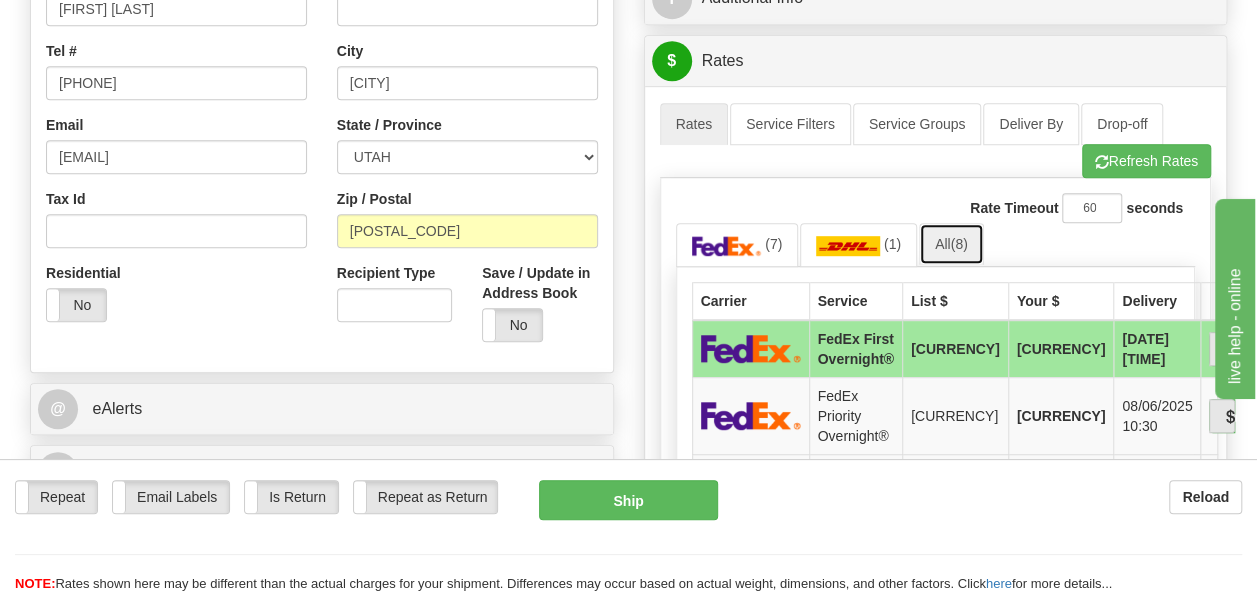 click on "(8)" at bounding box center (958, 244) 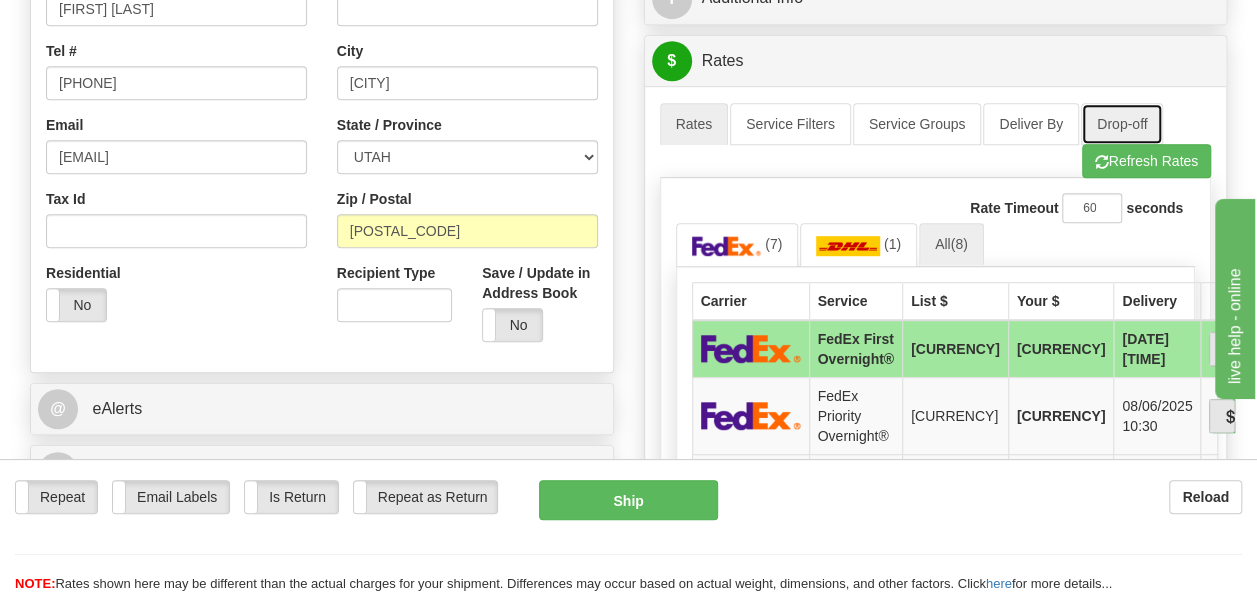 click on "Drop-off" at bounding box center (1122, 124) 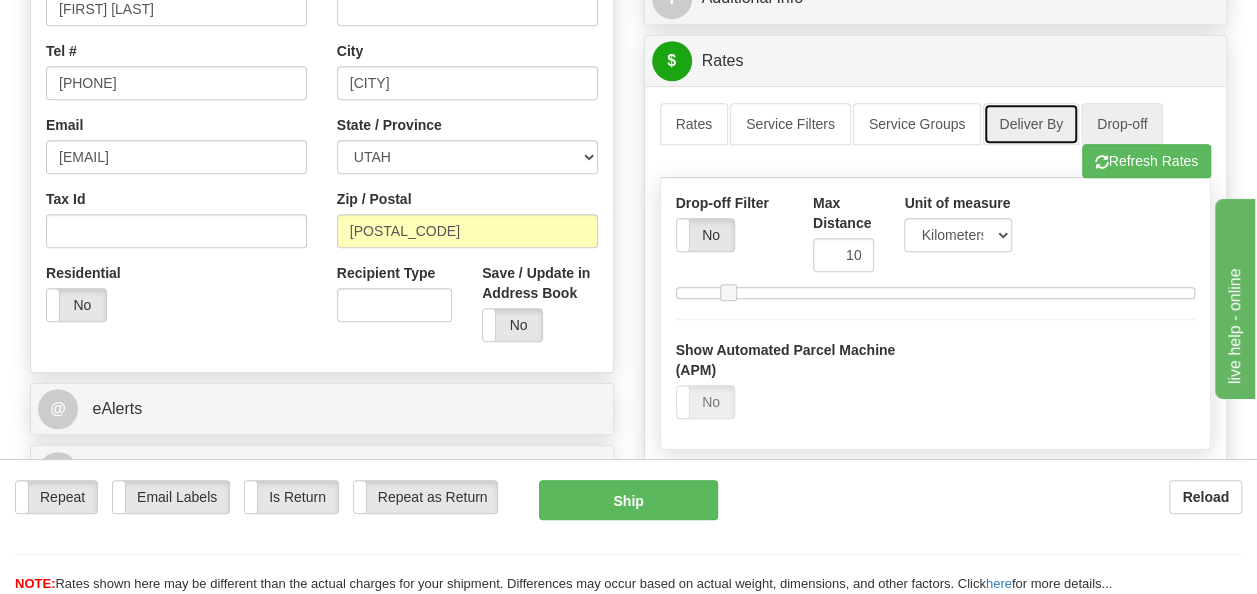 click on "Deliver By" at bounding box center (1031, 124) 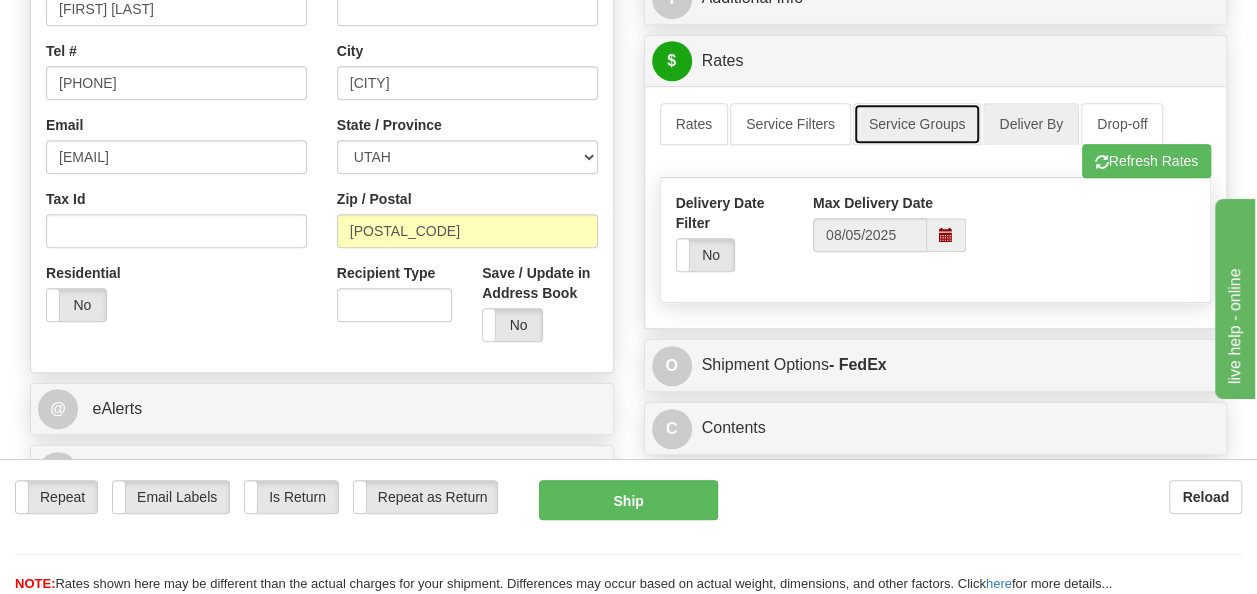 click on "Service Groups" at bounding box center [917, 124] 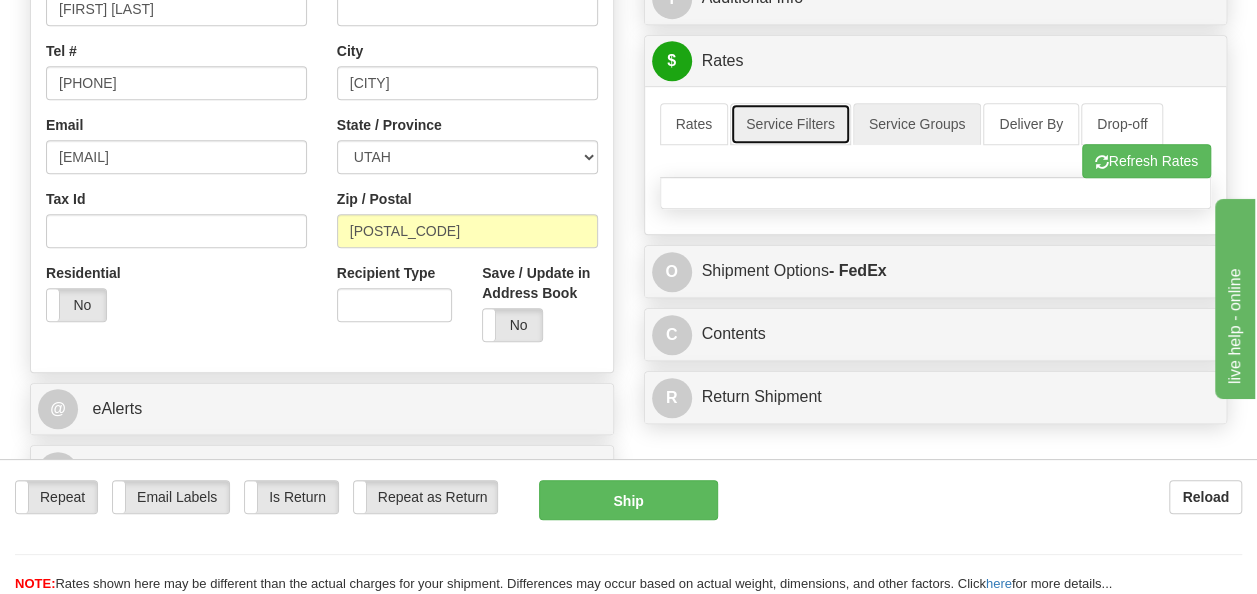 click on "Service Filters" at bounding box center (790, 124) 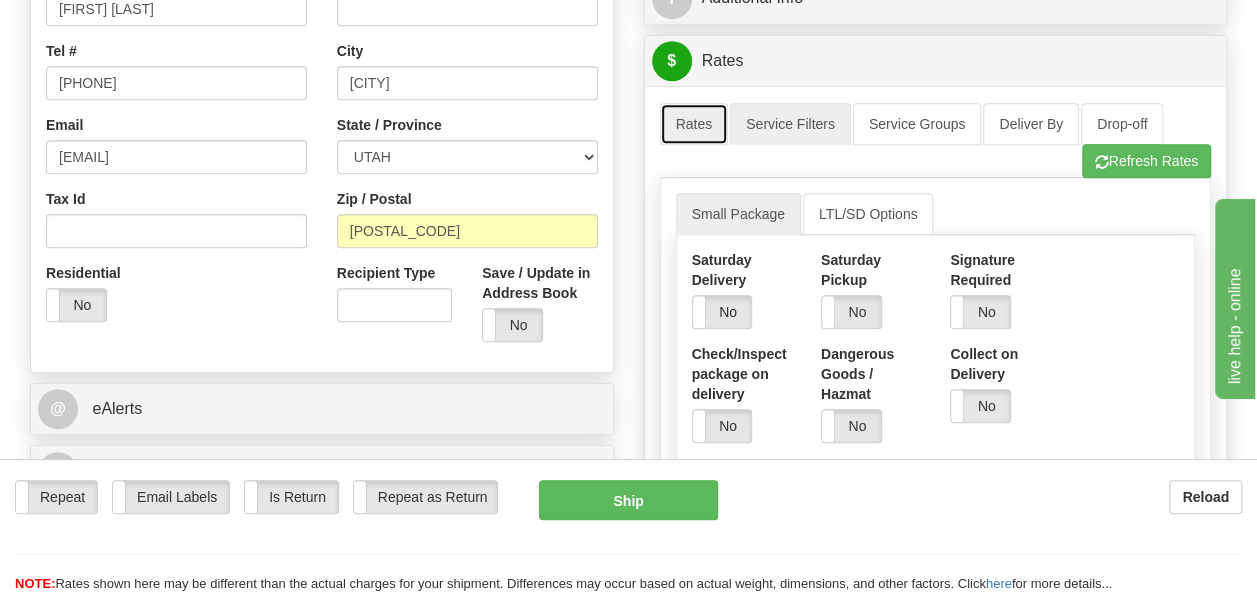 click on "Rates" at bounding box center [694, 124] 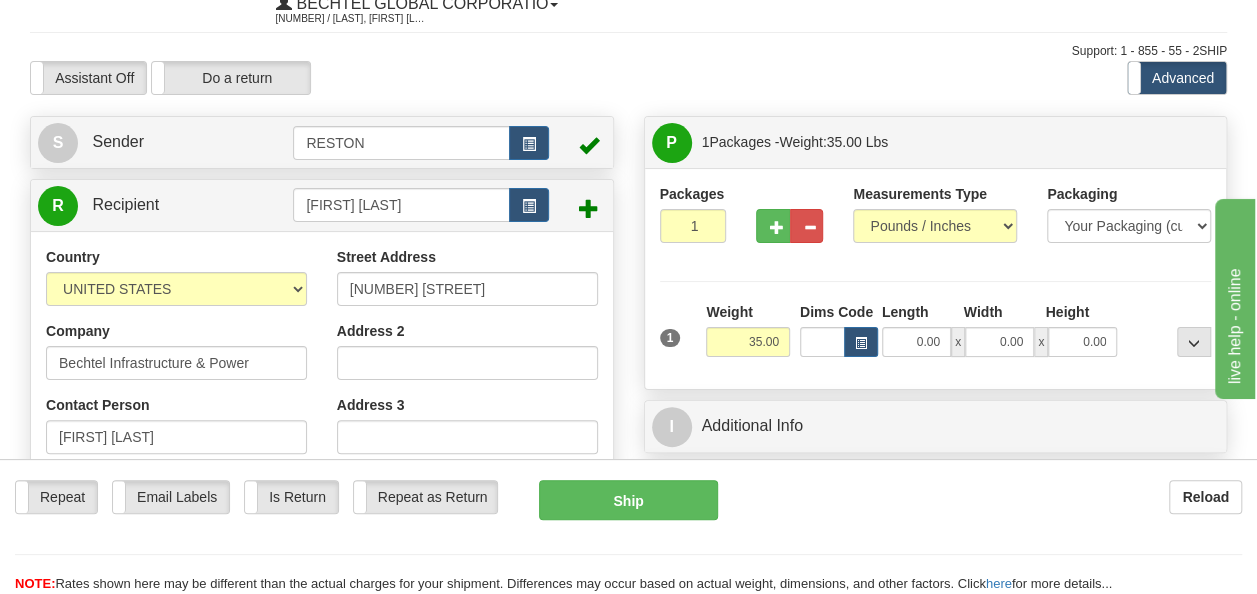 scroll, scrollTop: 0, scrollLeft: 0, axis: both 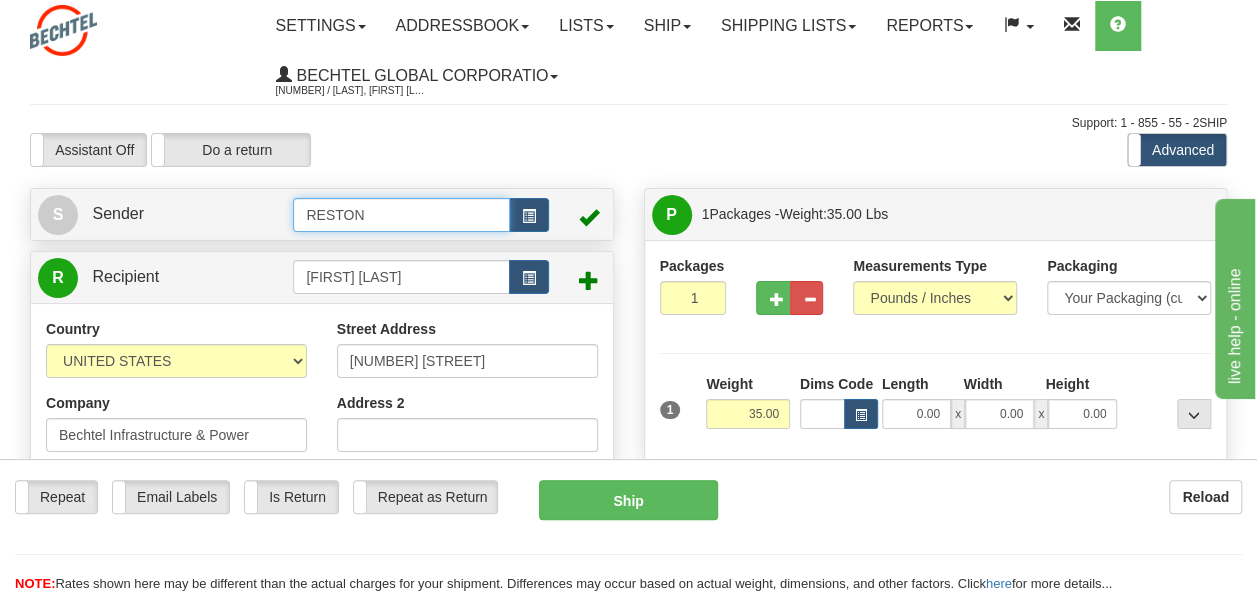 click on "RESTON" at bounding box center (401, 215) 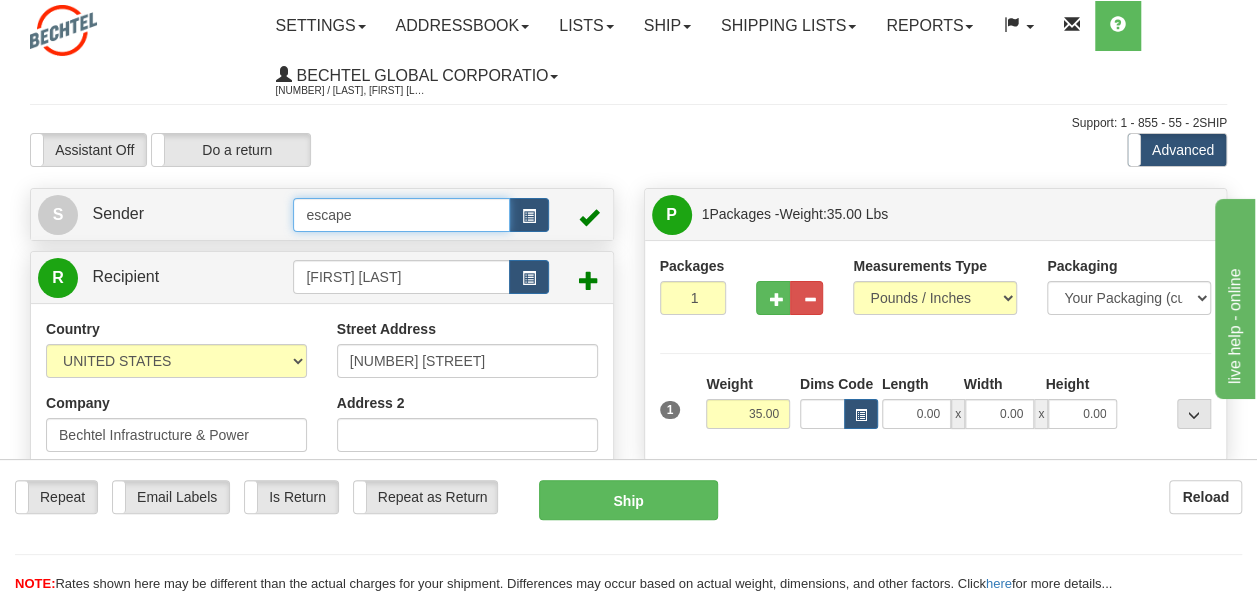 type on "escape" 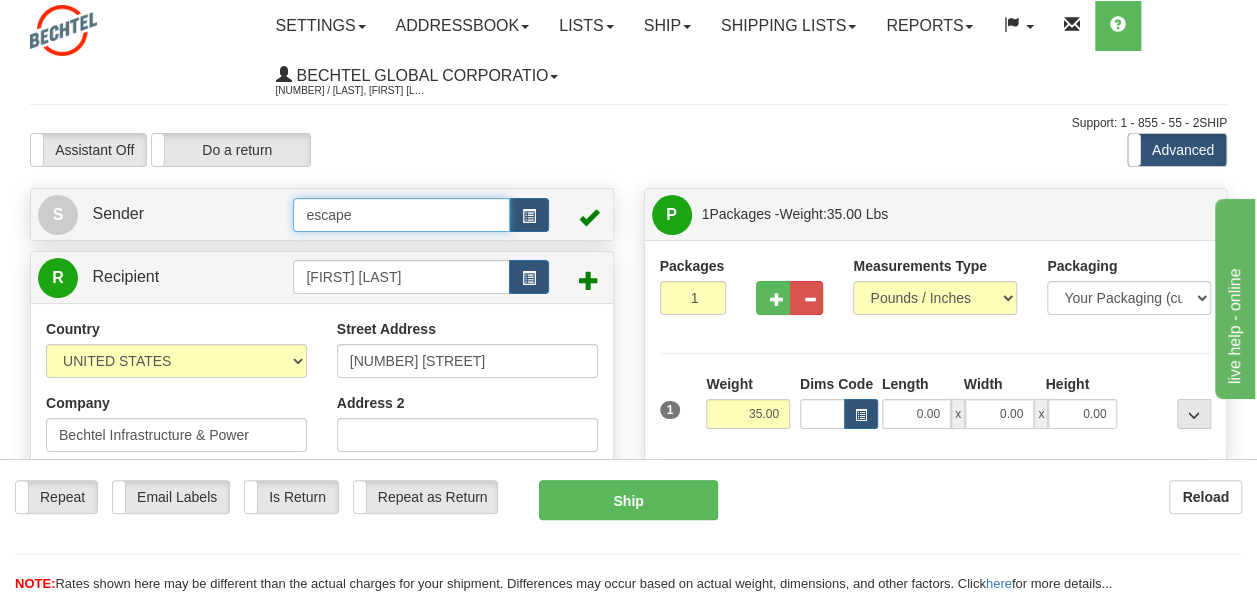 click on "Delete" at bounding box center [0, 0] 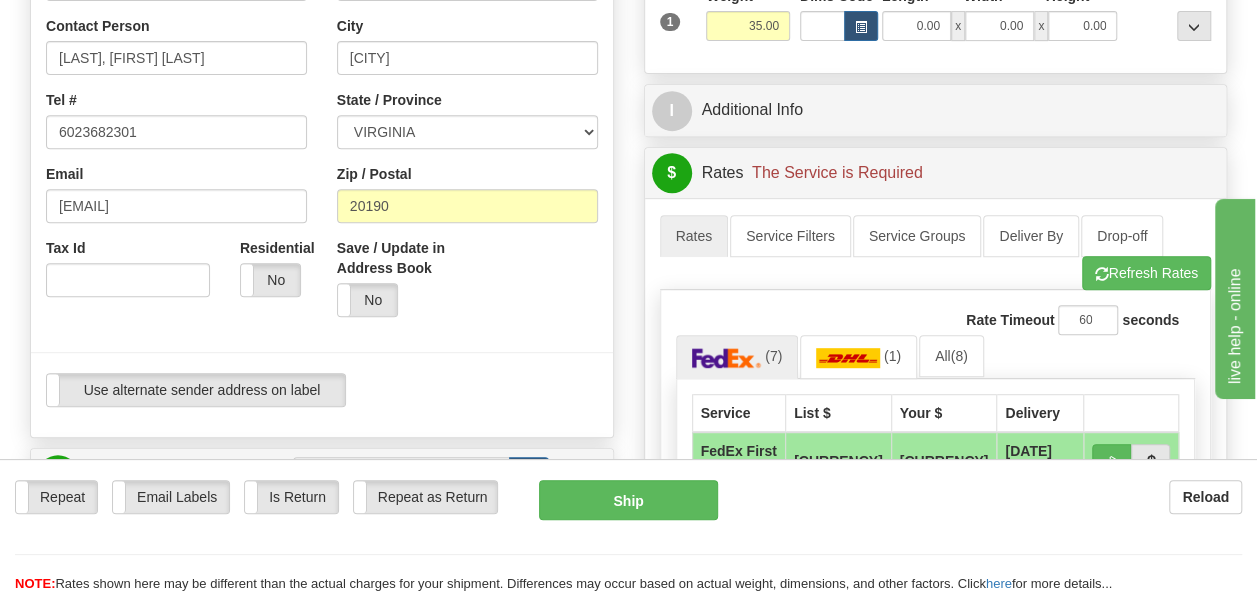 scroll, scrollTop: 0, scrollLeft: 0, axis: both 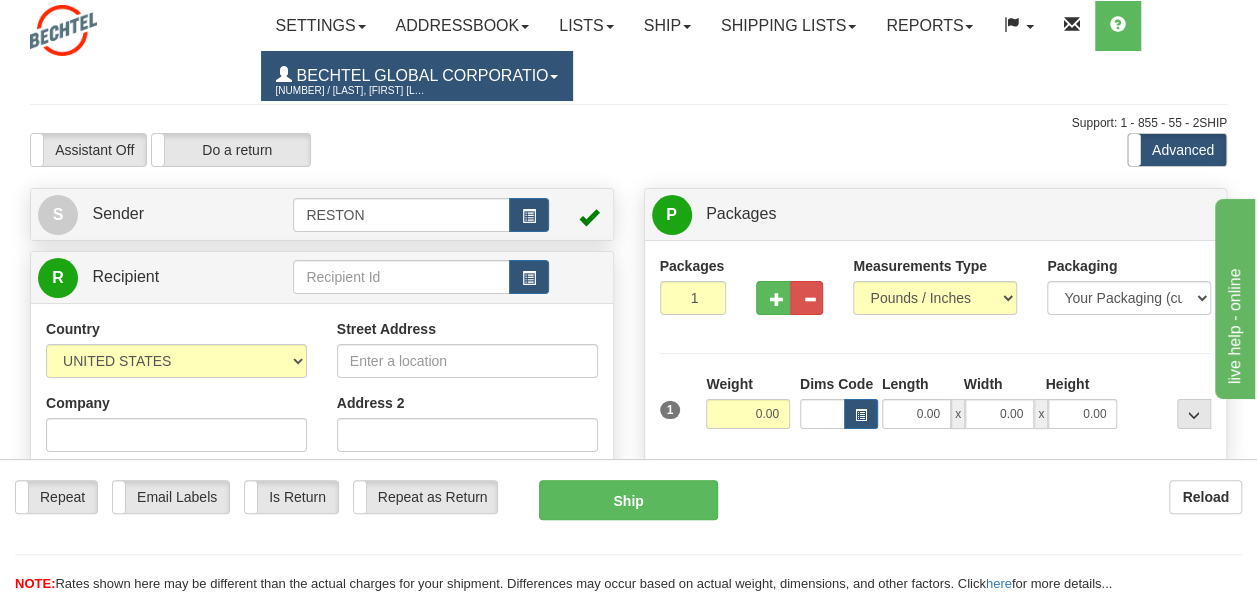 click on "Bechtel Global Corporatio" at bounding box center (420, 75) 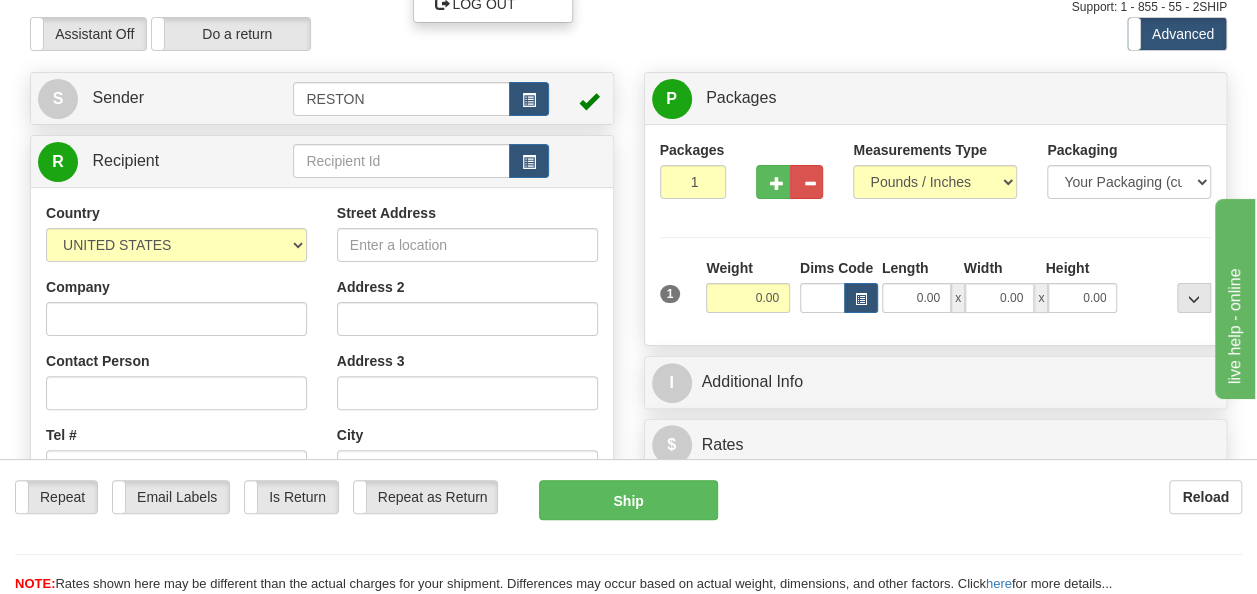 scroll, scrollTop: 200, scrollLeft: 0, axis: vertical 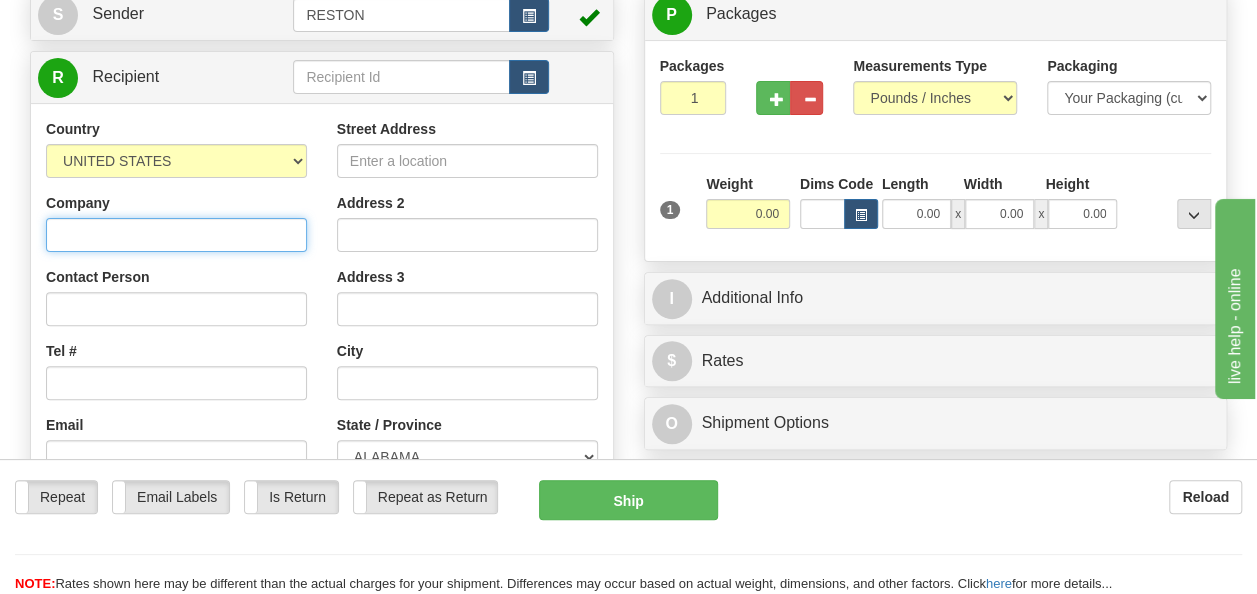 click on "Company" at bounding box center (176, 235) 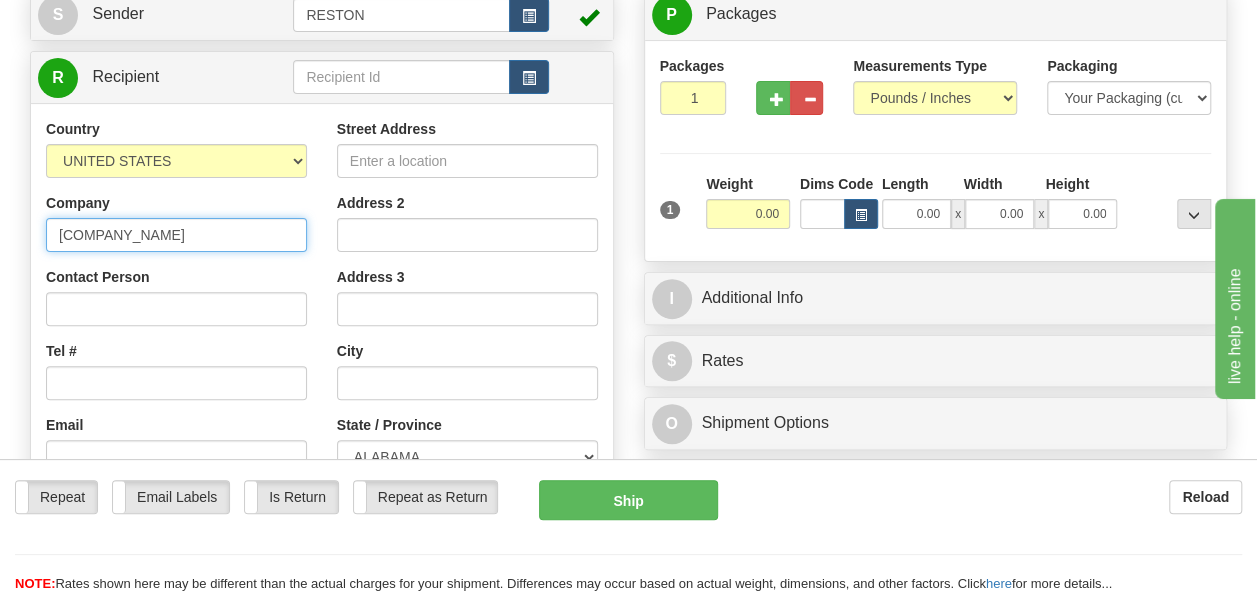 type on "[COMPANY_NAME]" 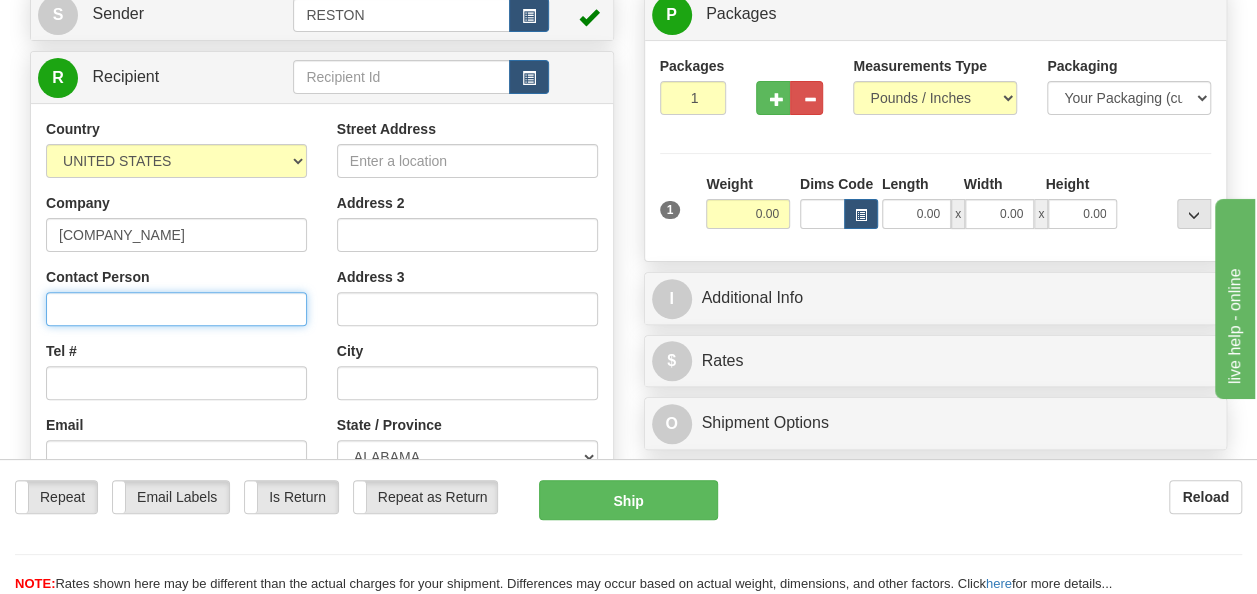 type on "M" 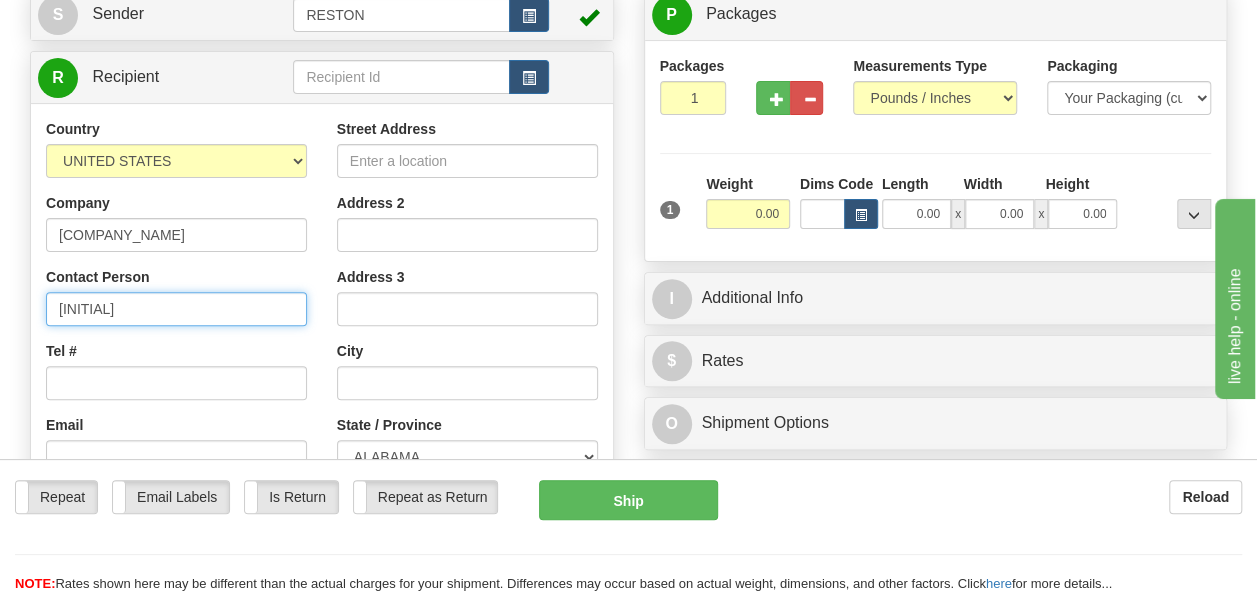 type on "A" 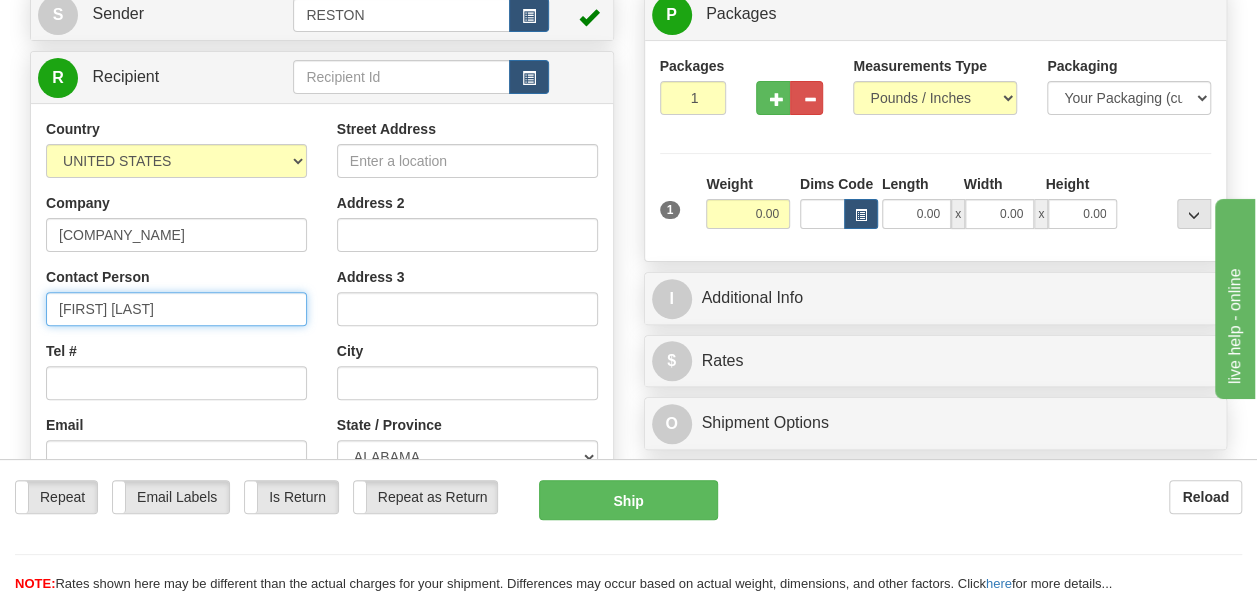 type on "[FIRST] [LAST]" 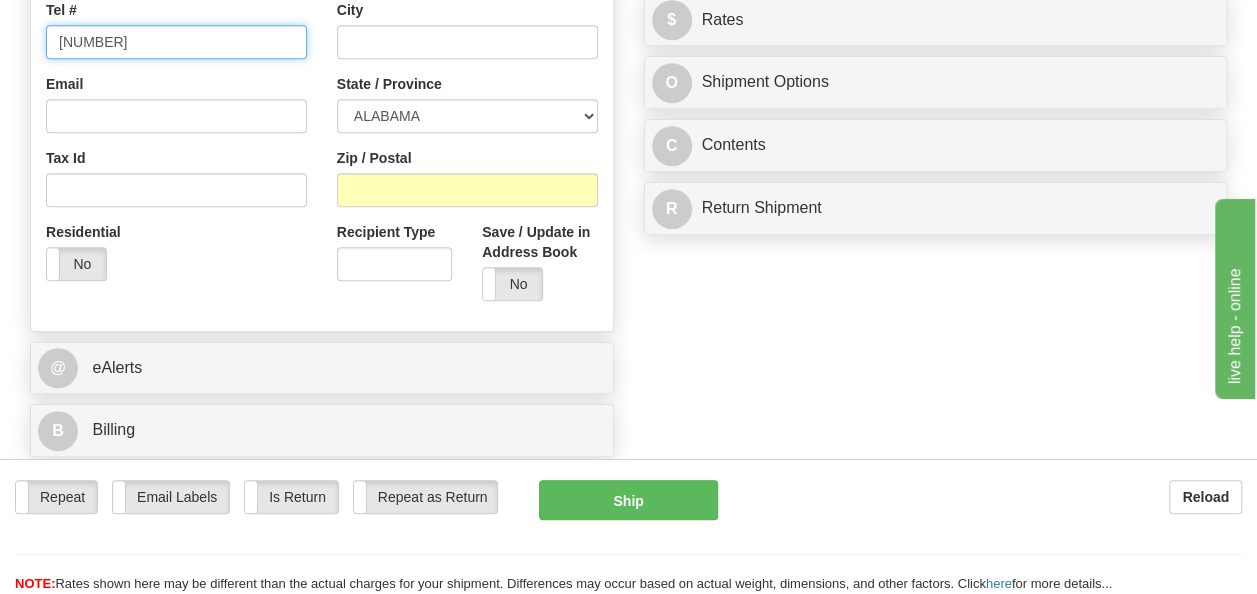 scroll, scrollTop: 600, scrollLeft: 0, axis: vertical 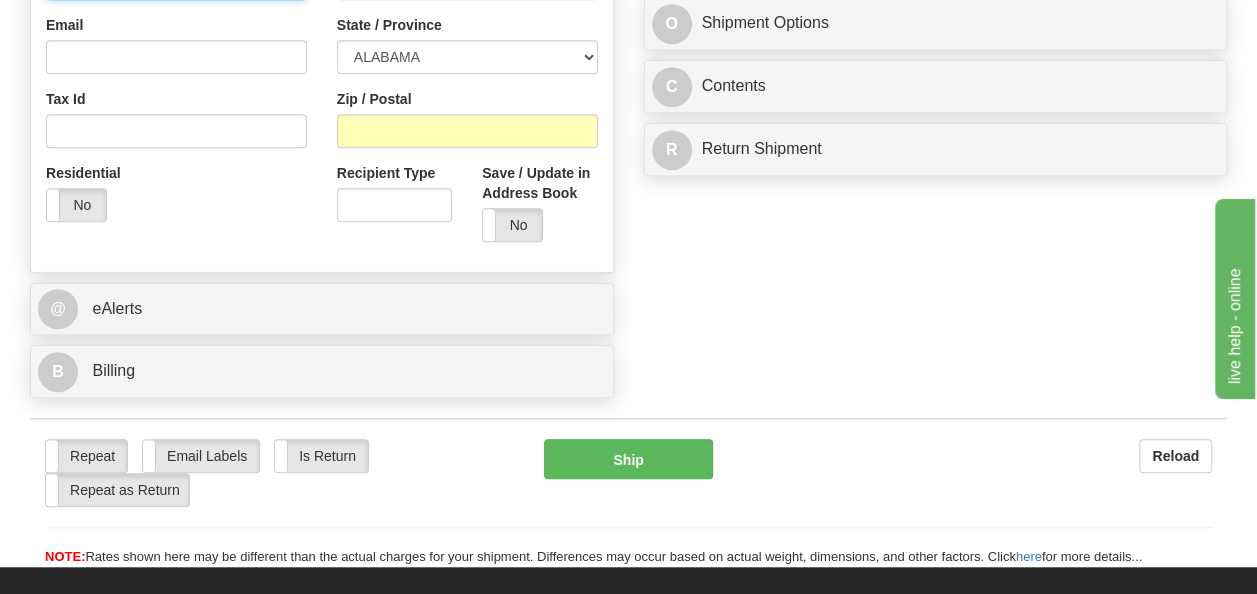 type on "[NUMBER]" 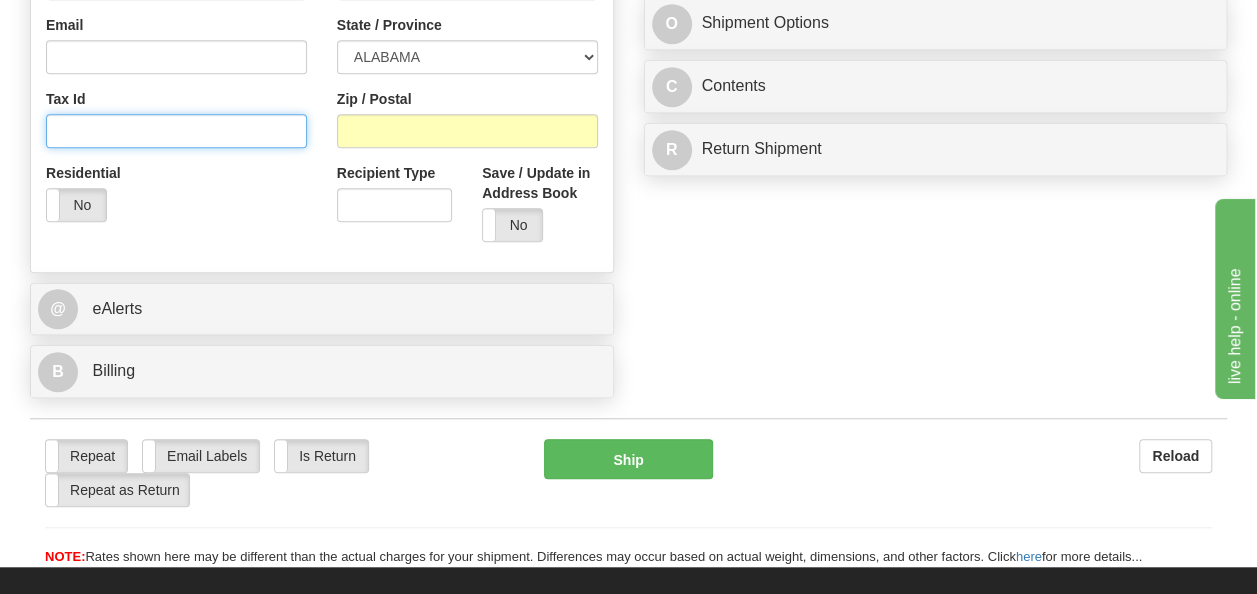 click on "Tax Id" at bounding box center (176, 131) 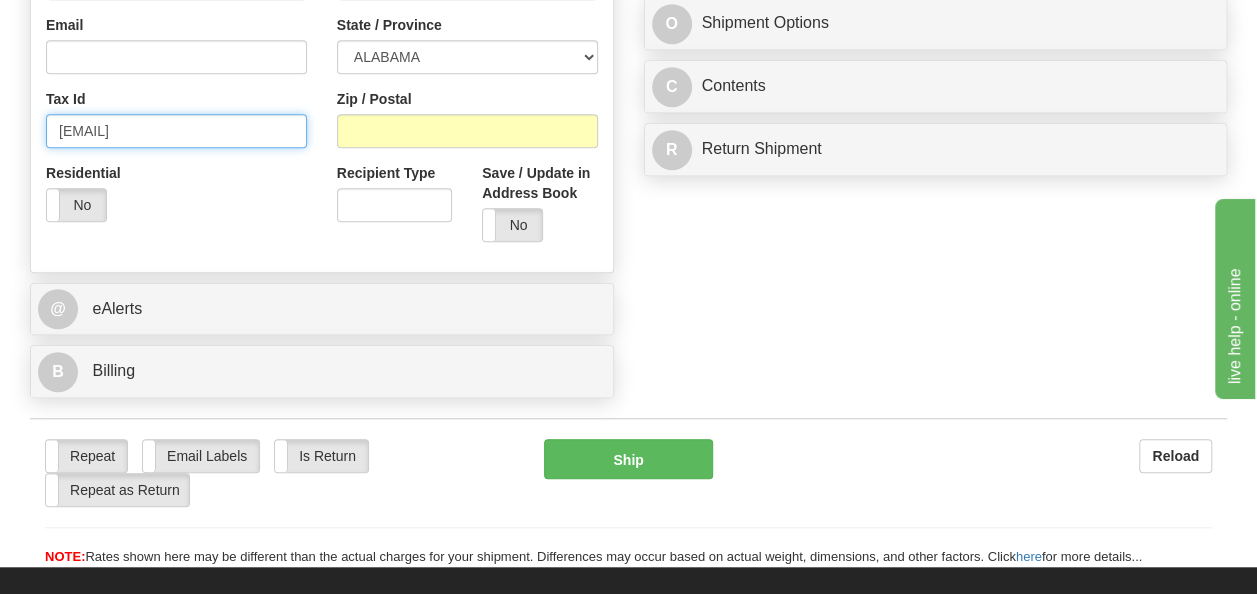 type on "[EMAIL]" 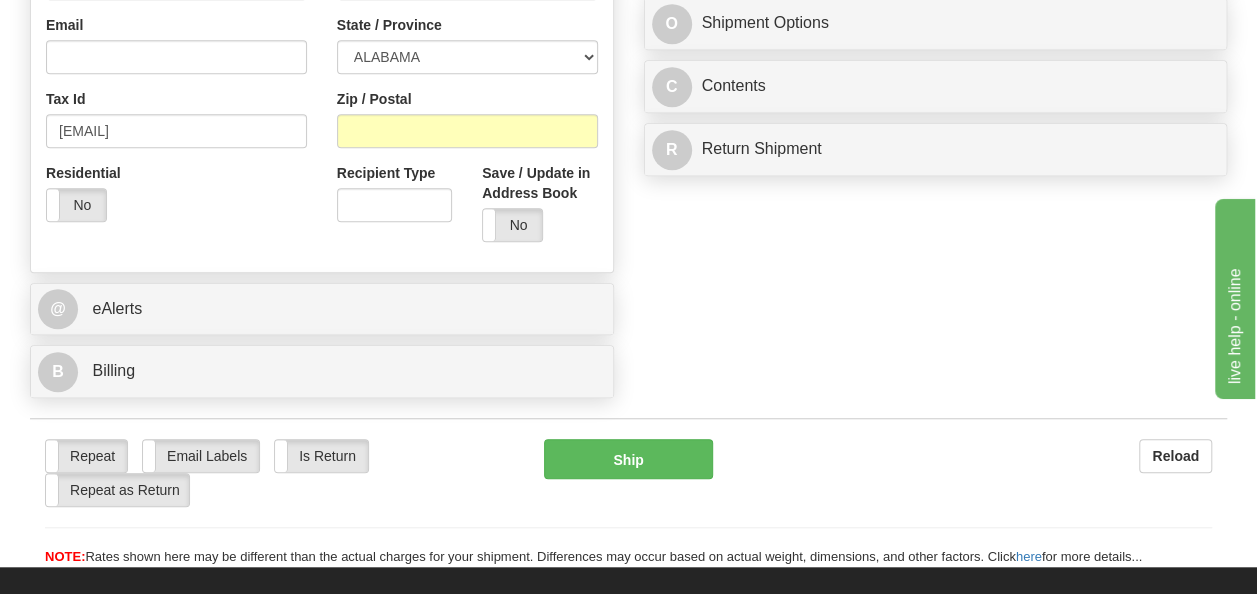 scroll, scrollTop: 63, scrollLeft: 0, axis: vertical 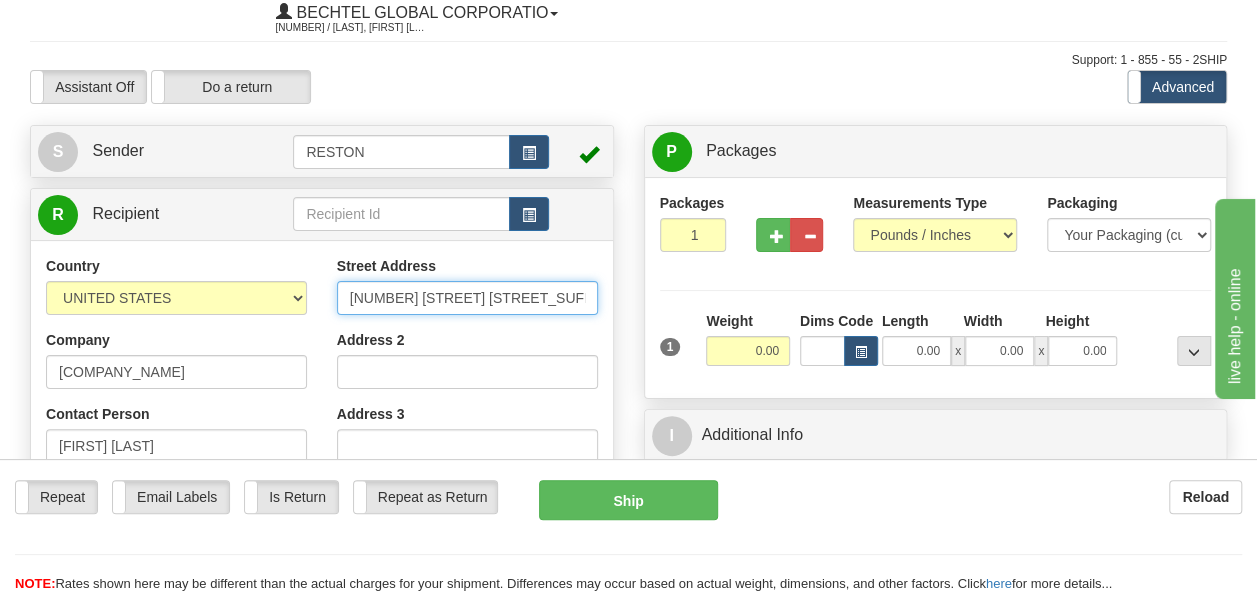 type on "[NUMBER] [STREET] [STREET_SUFFIX]" 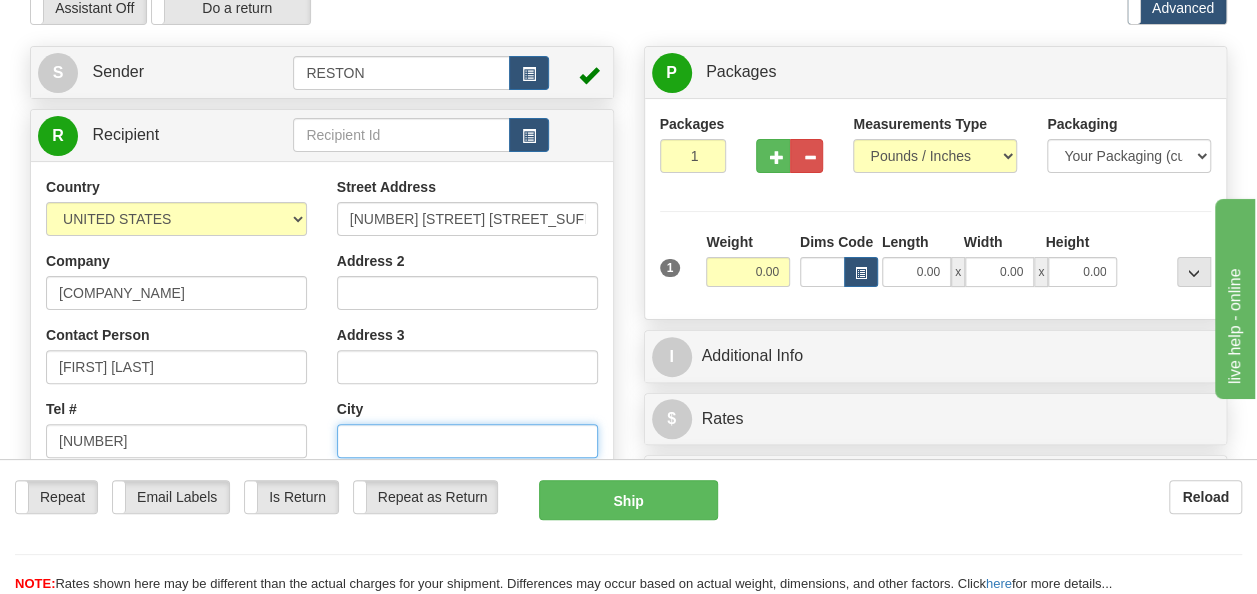 scroll, scrollTop: 363, scrollLeft: 0, axis: vertical 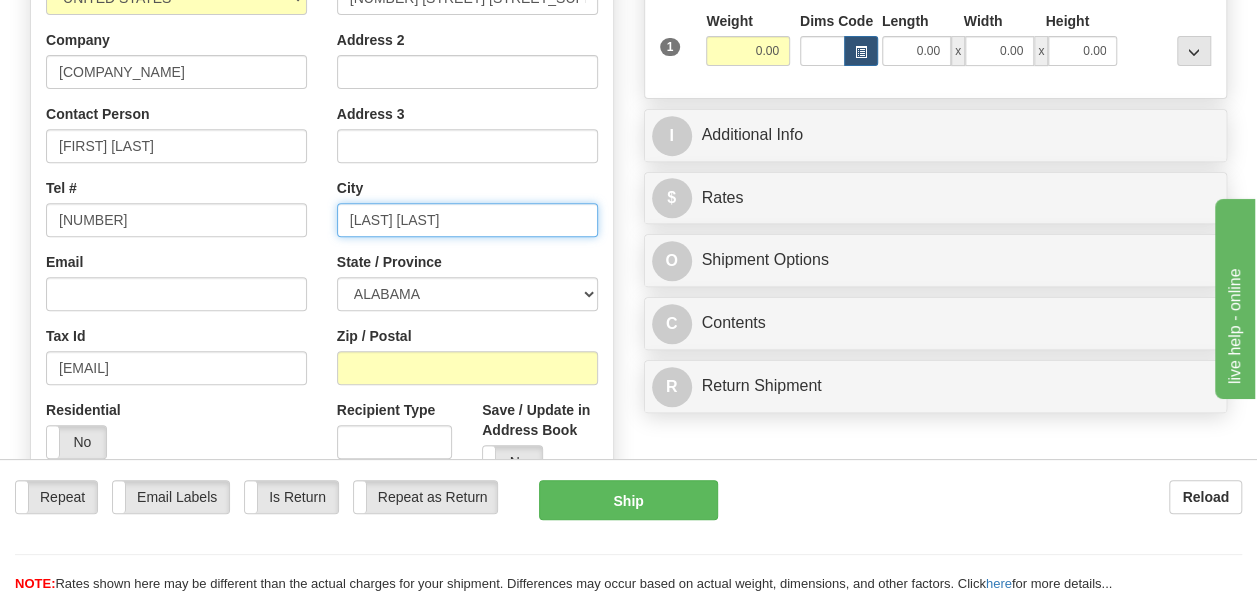 type on "[LAST] [LAST]" 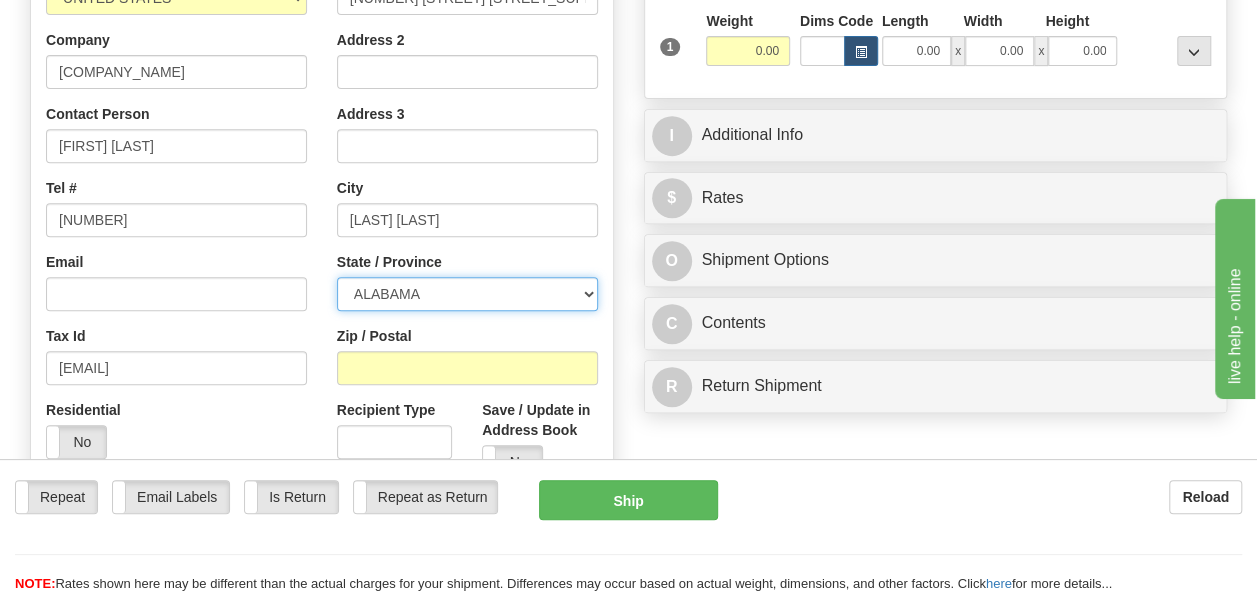 select on "UT" 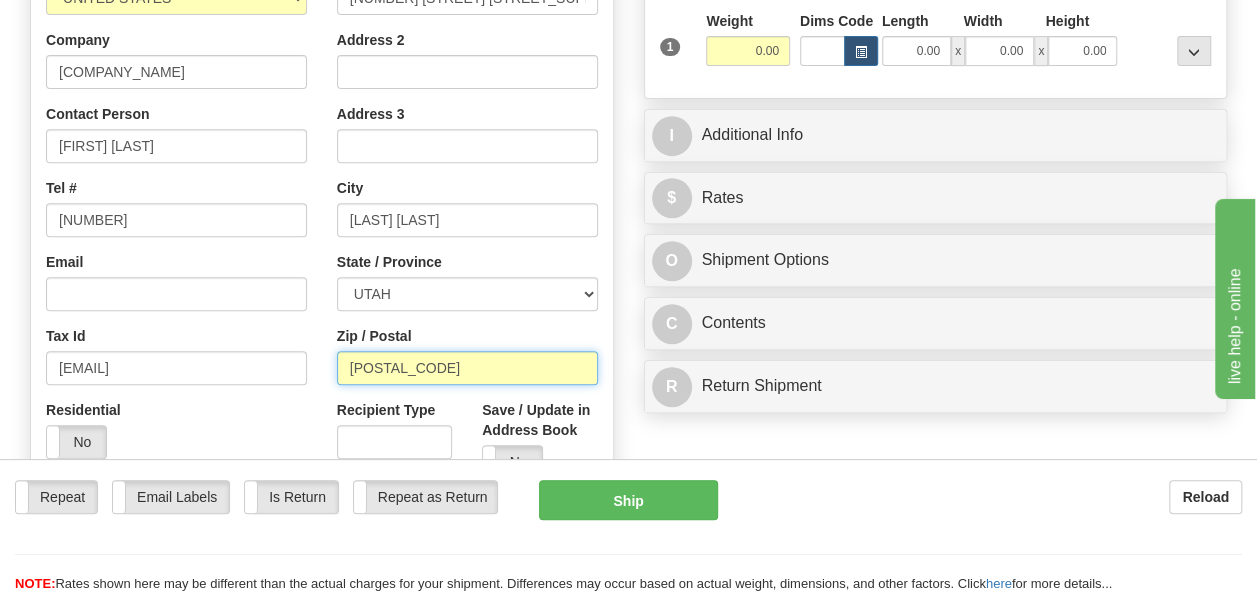 type on "[POSTAL_CODE]" 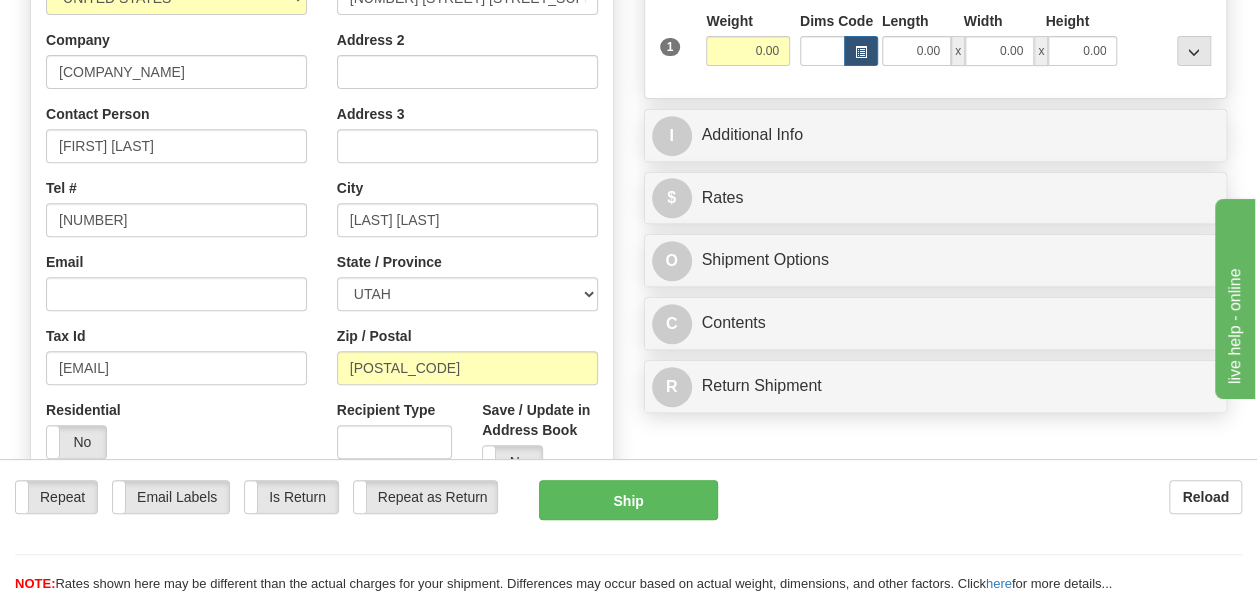 click on "Residential
Yes No" at bounding box center (176, 437) 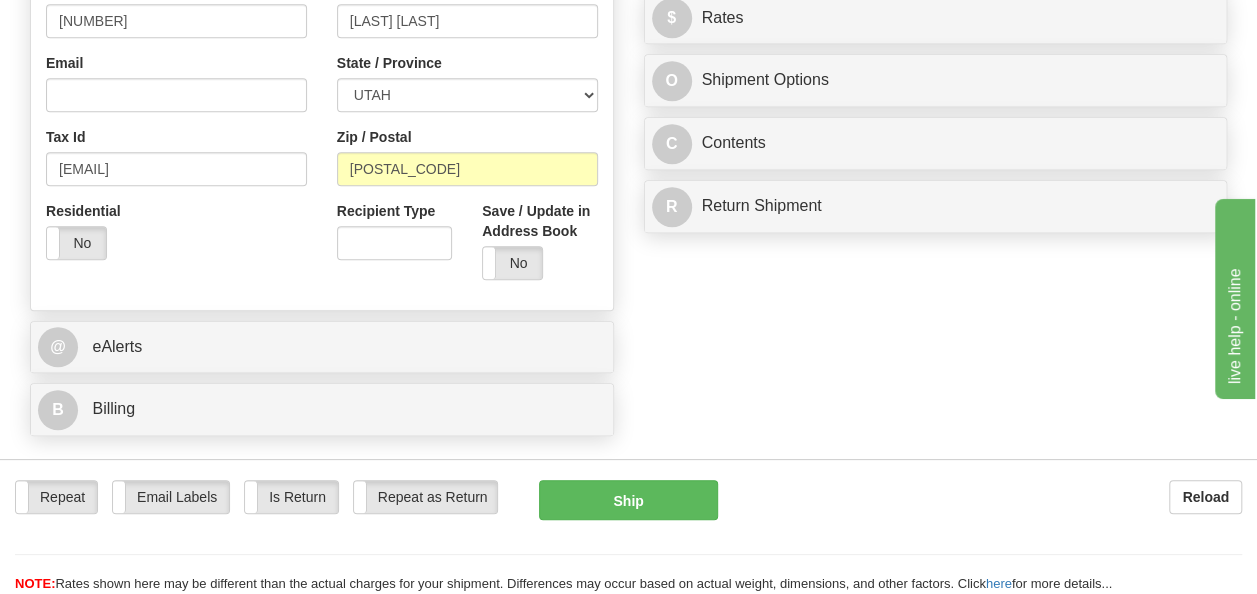 scroll, scrollTop: 563, scrollLeft: 0, axis: vertical 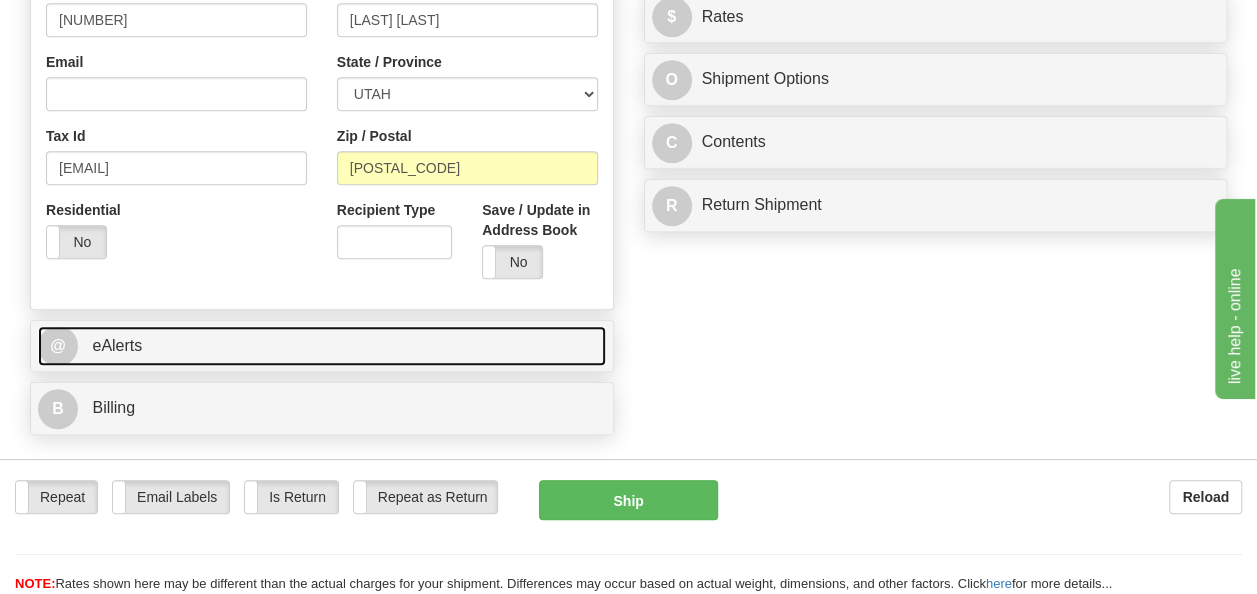 click on "@
eAlerts" at bounding box center [322, 346] 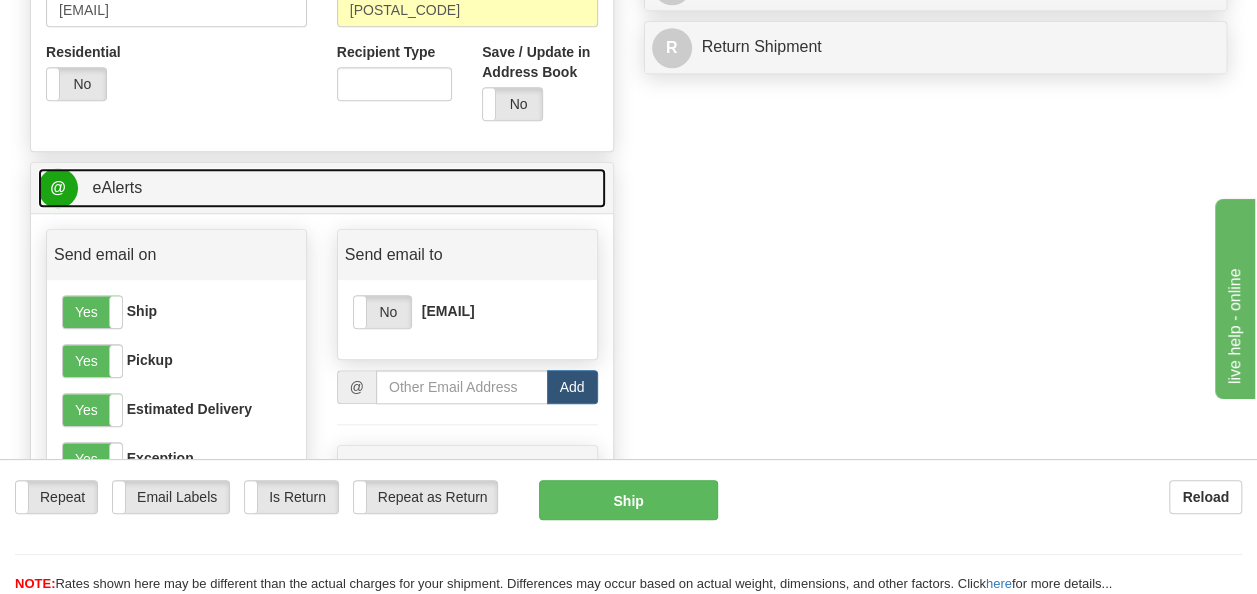 scroll, scrollTop: 763, scrollLeft: 0, axis: vertical 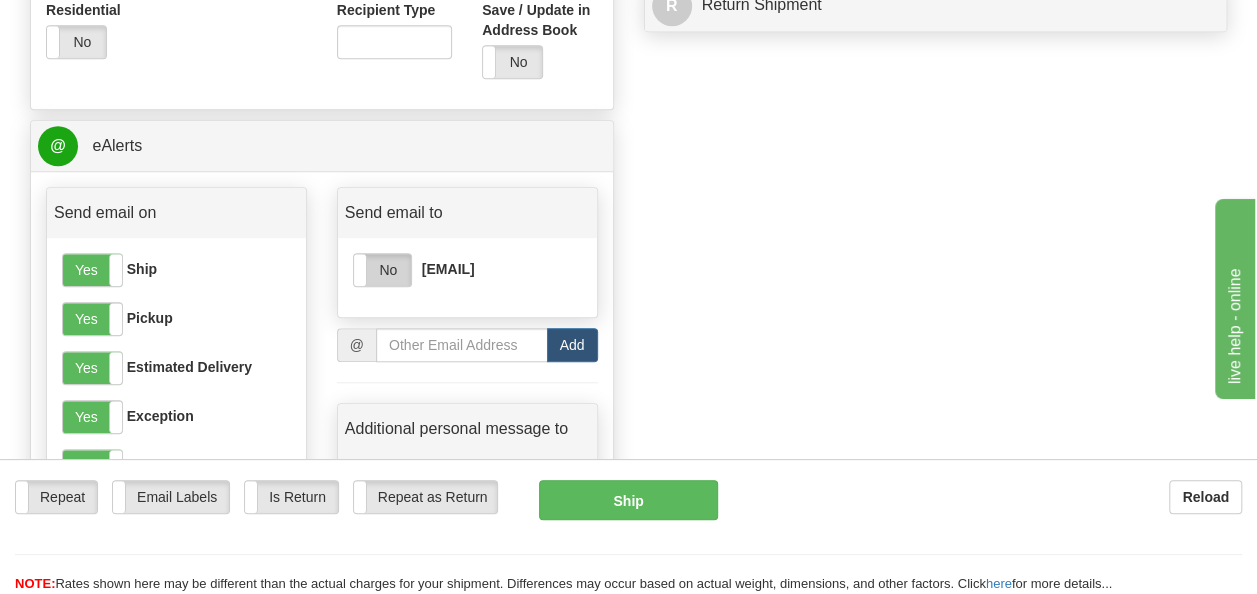 click on "No" at bounding box center [382, 270] 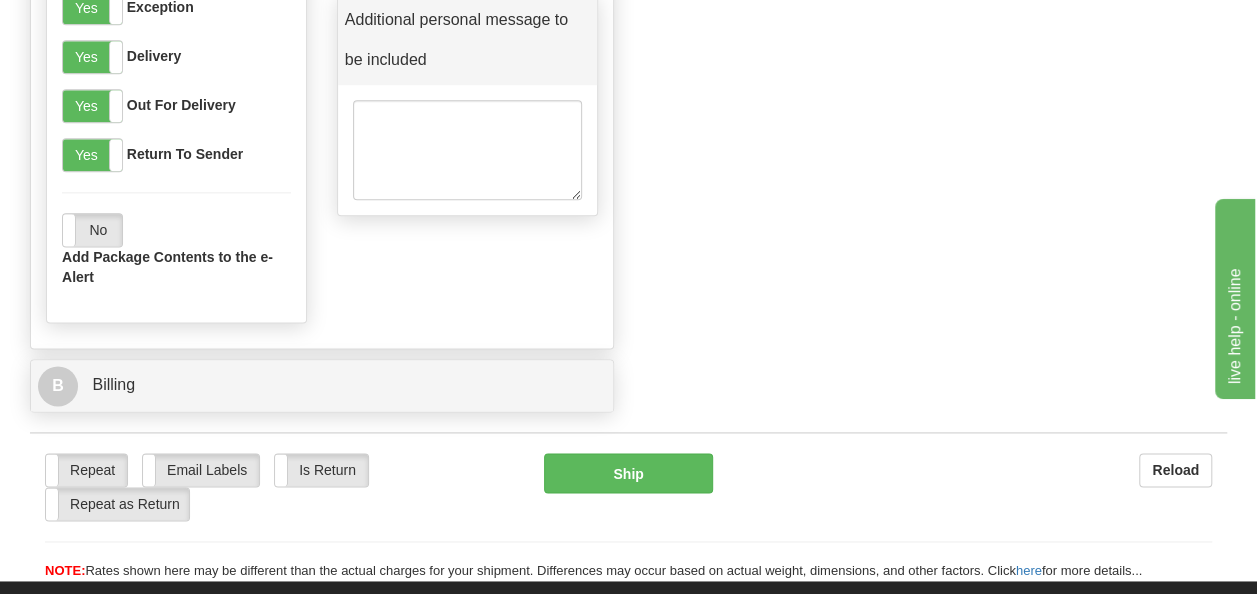 scroll, scrollTop: 1263, scrollLeft: 0, axis: vertical 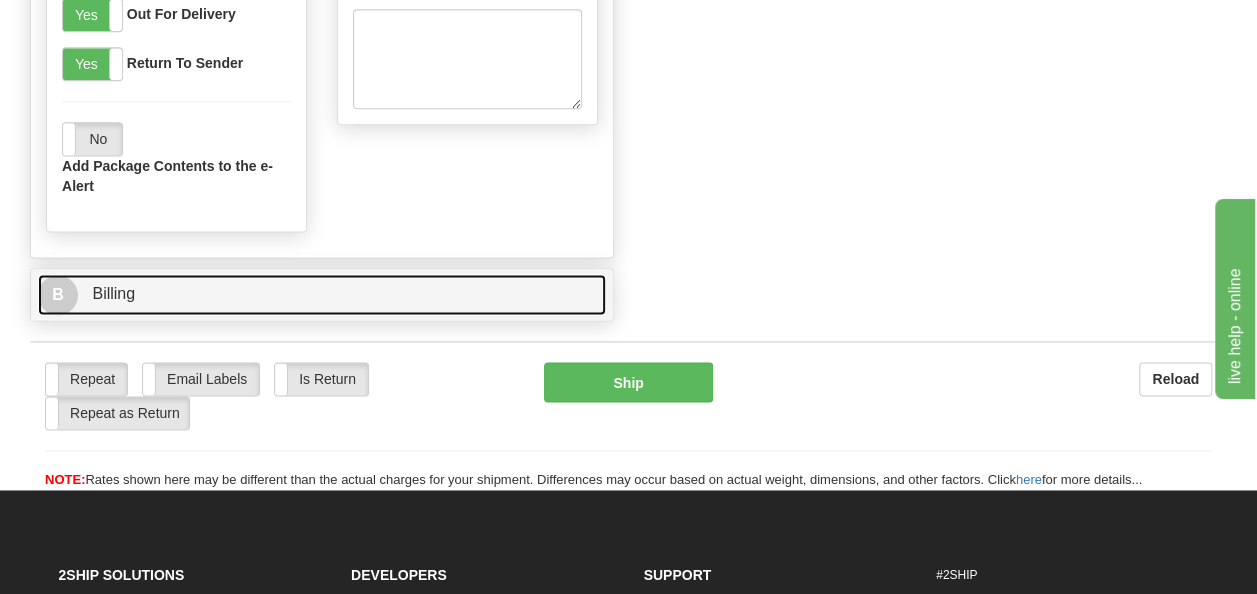 click on "B
Billing" at bounding box center [322, 294] 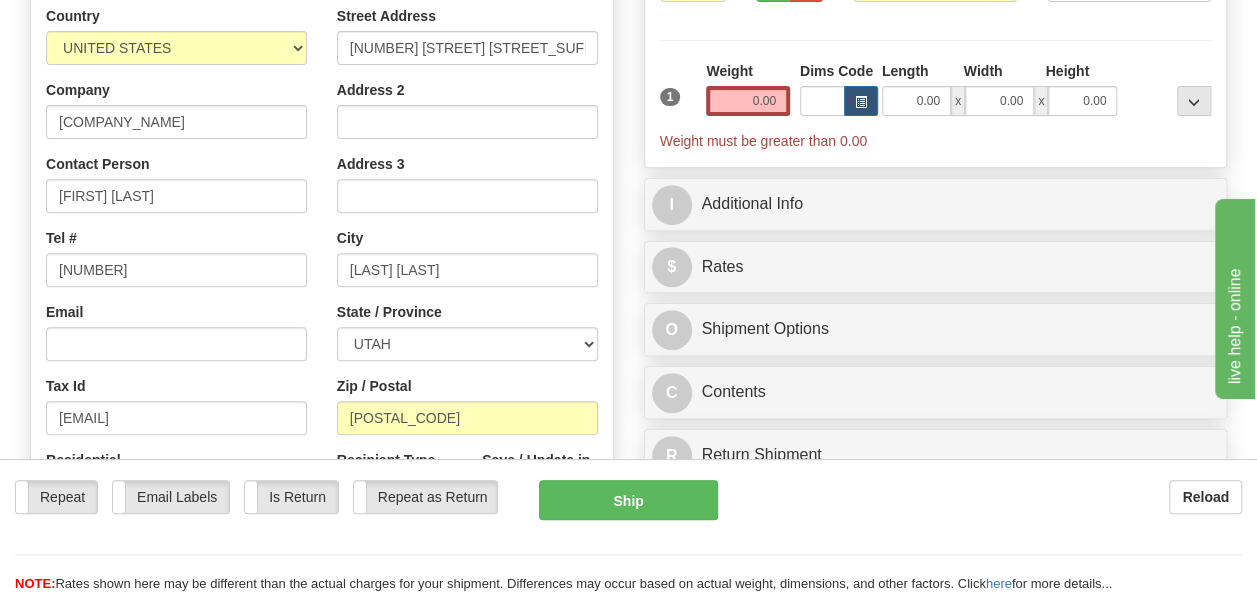 scroll, scrollTop: 163, scrollLeft: 0, axis: vertical 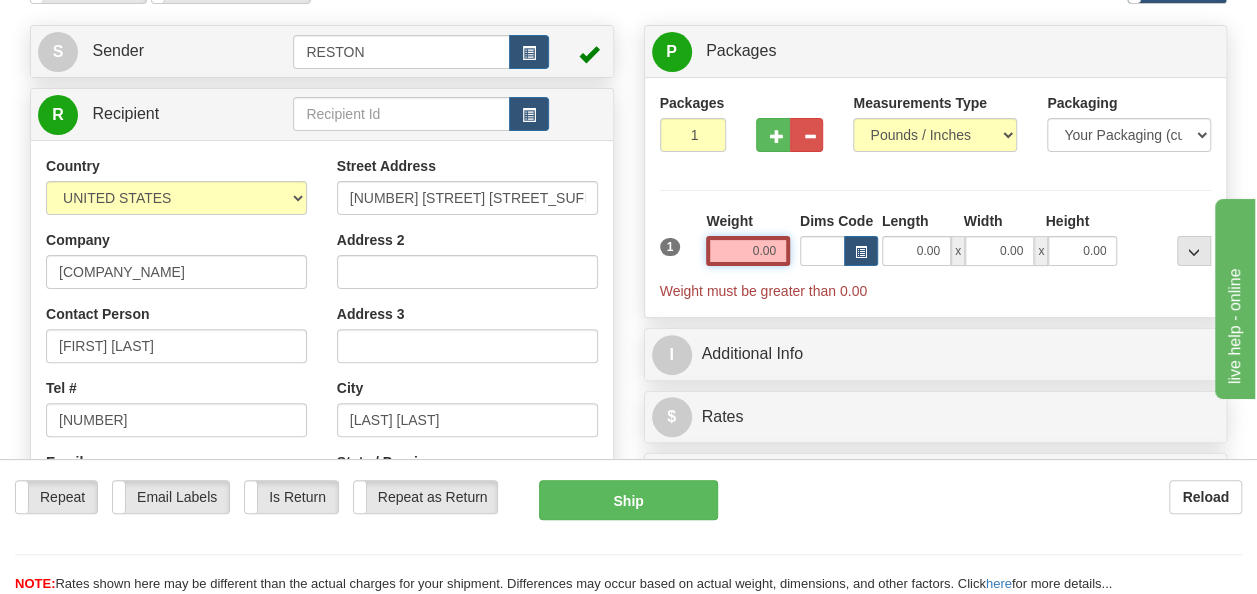 click on "0.00" at bounding box center [748, 251] 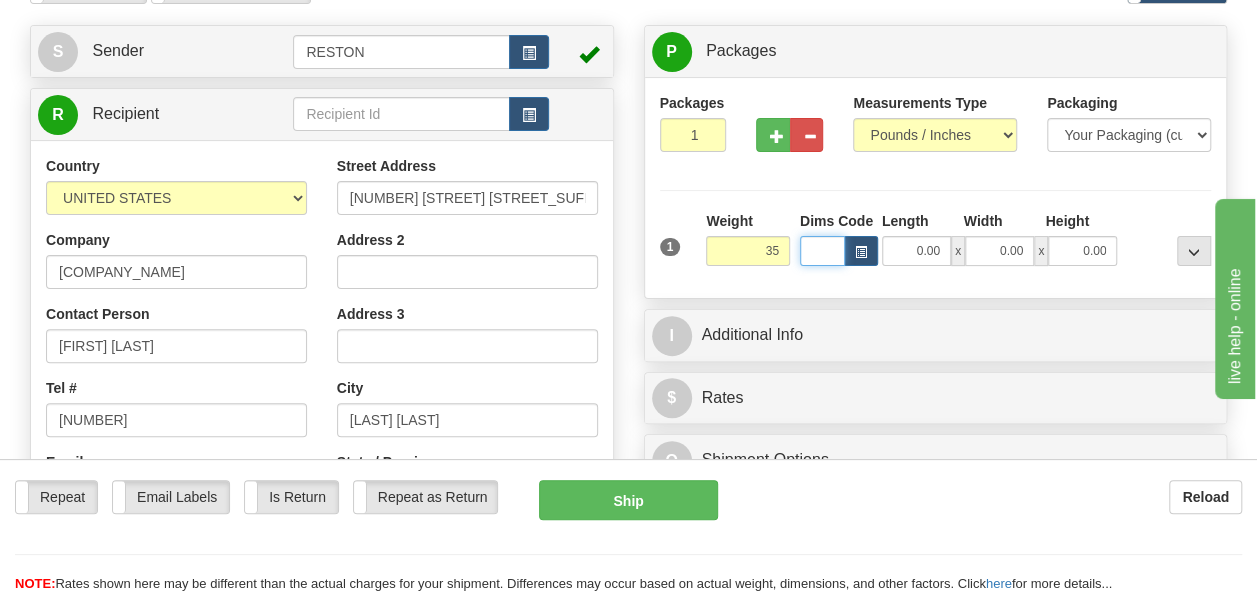 type on "35.00" 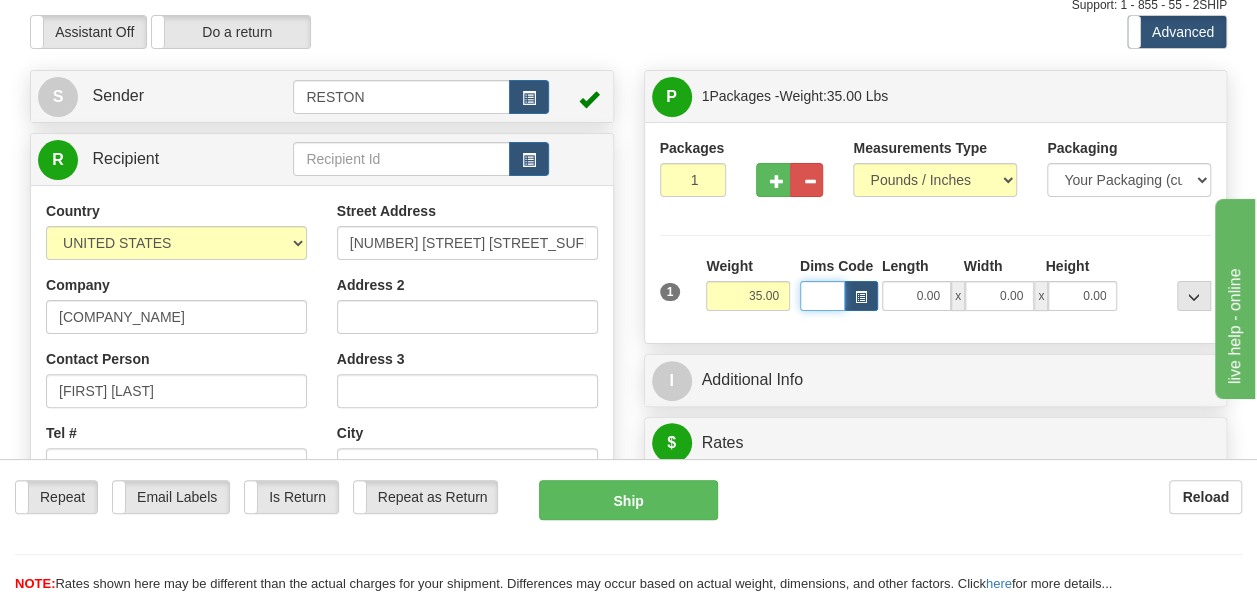 scroll, scrollTop: 63, scrollLeft: 0, axis: vertical 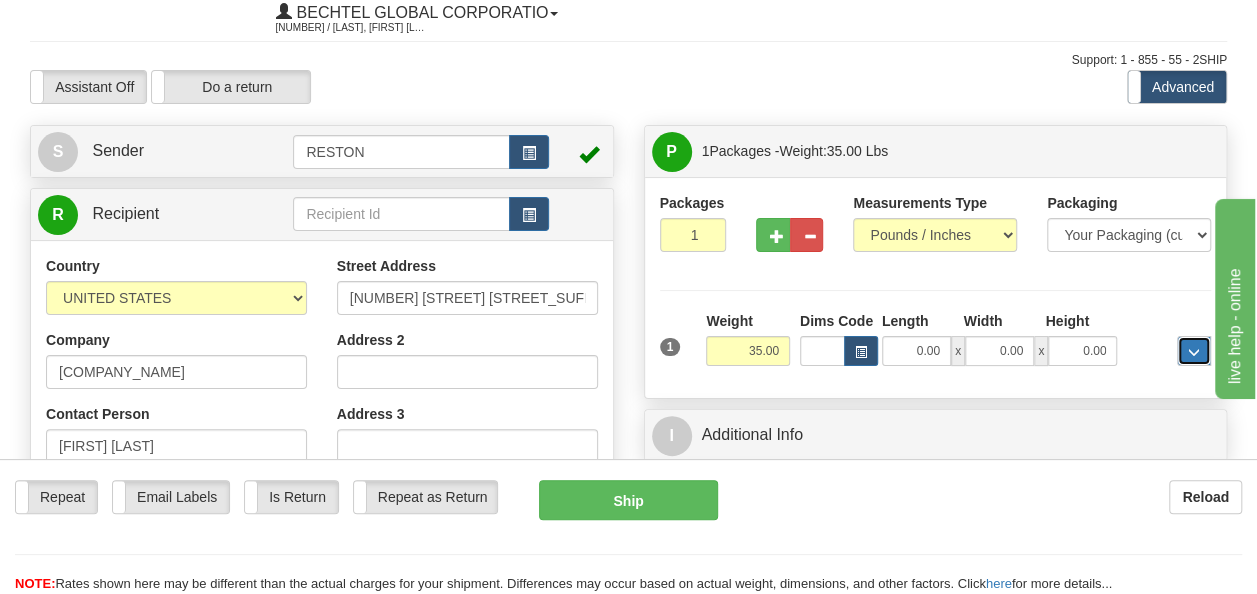 click at bounding box center [1194, 352] 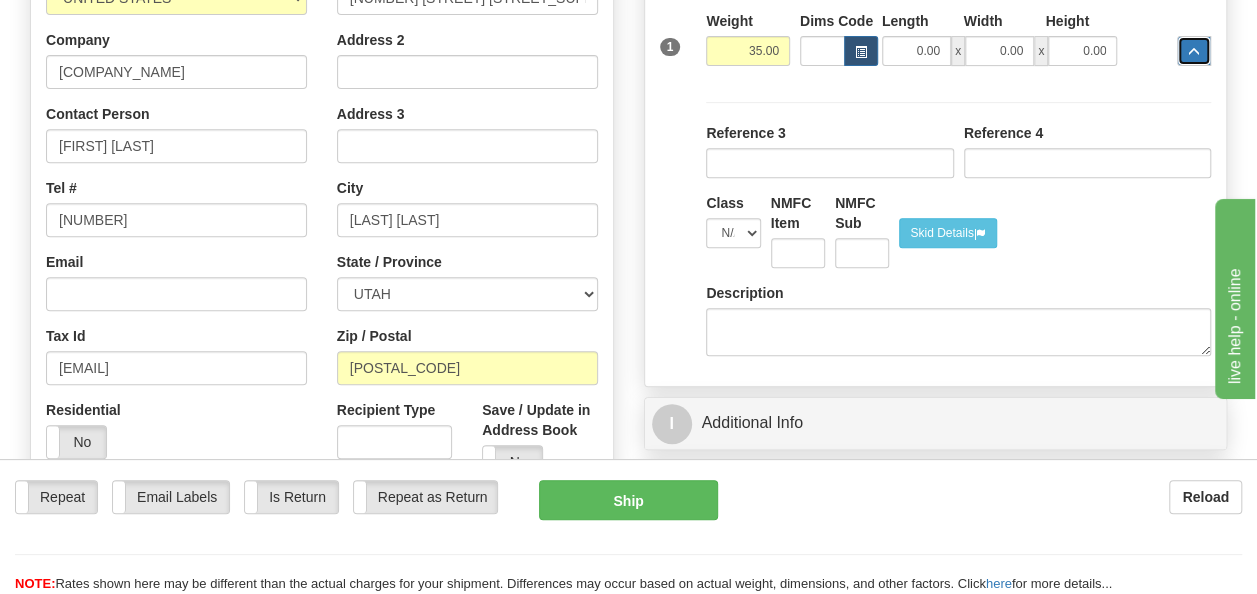 scroll, scrollTop: 563, scrollLeft: 0, axis: vertical 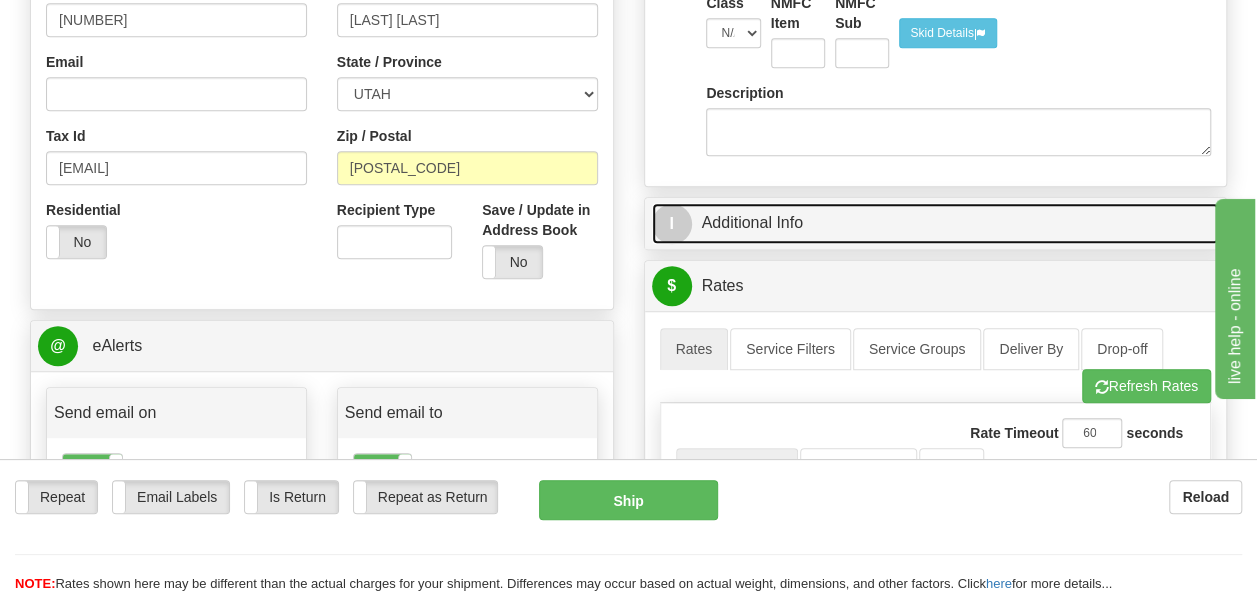 click on "I Additional Info" at bounding box center (936, 223) 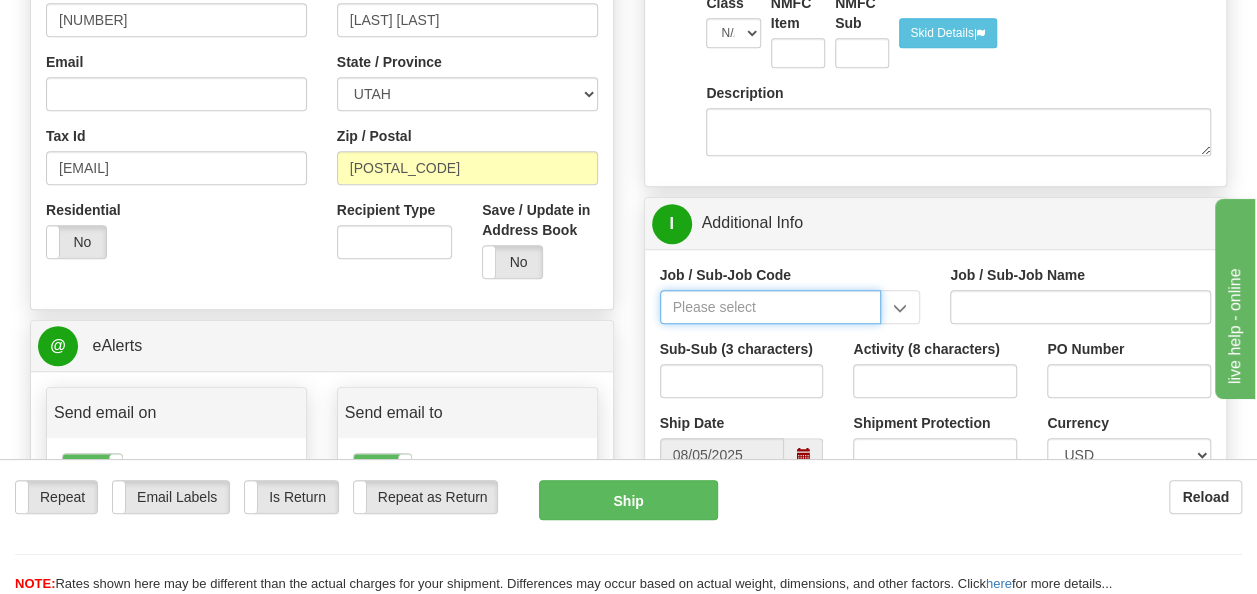 click on "Job / Sub-Job Code" at bounding box center (771, 307) 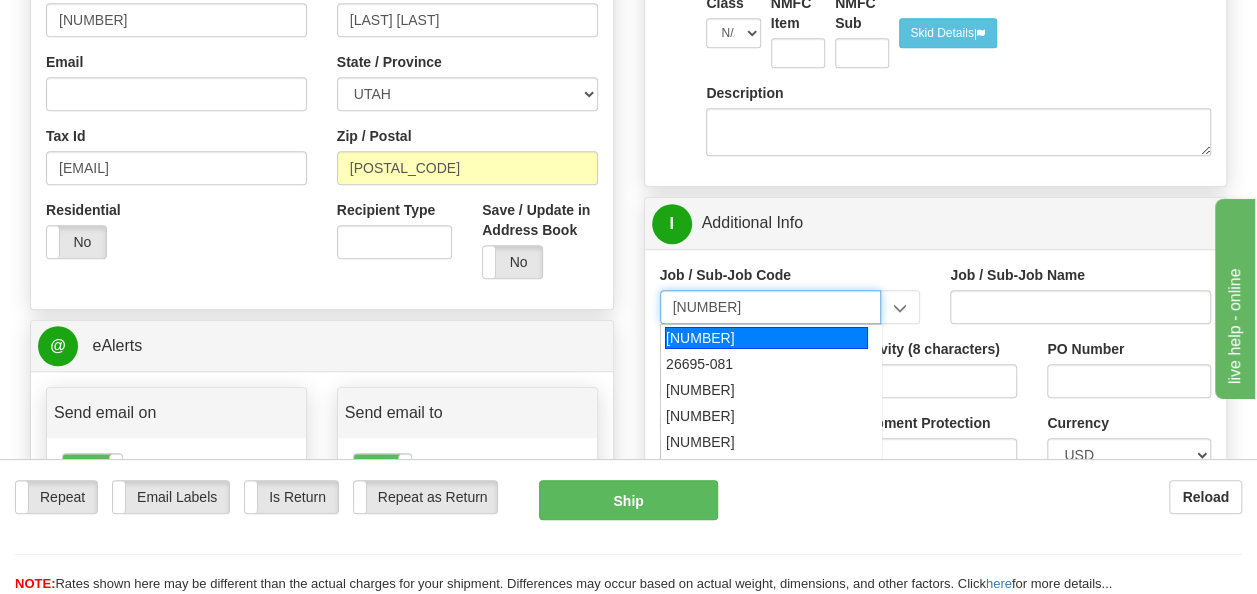 type on "[NUMBER]" 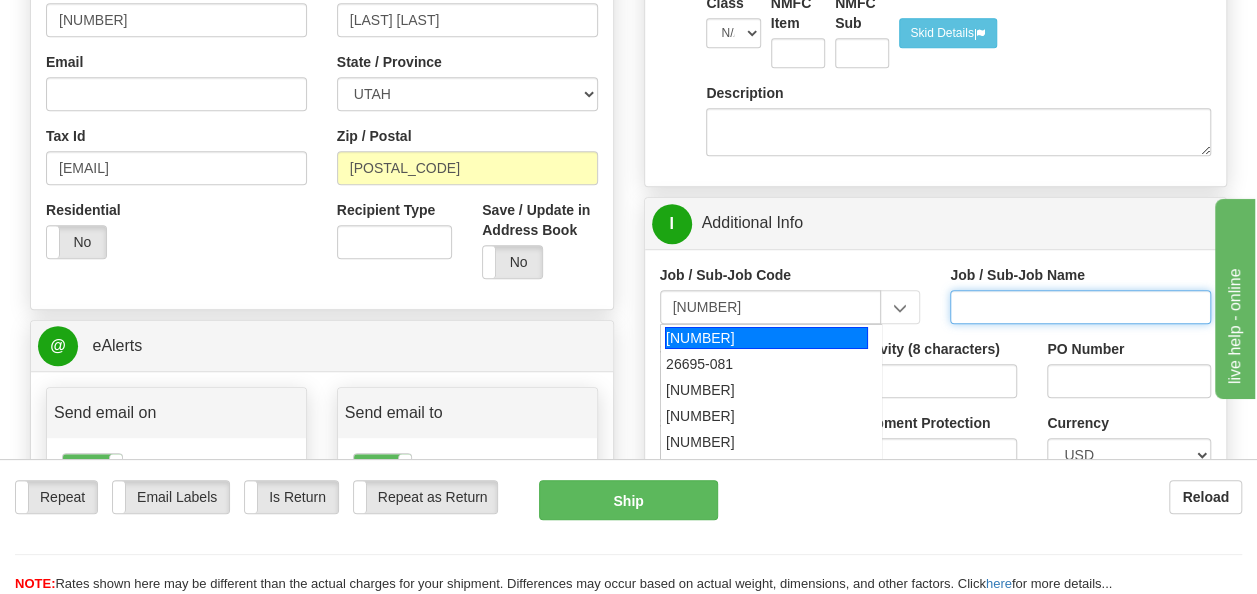 type on "[PROJECT_NAME] - [LOCATION] [DEPARTMENT]" 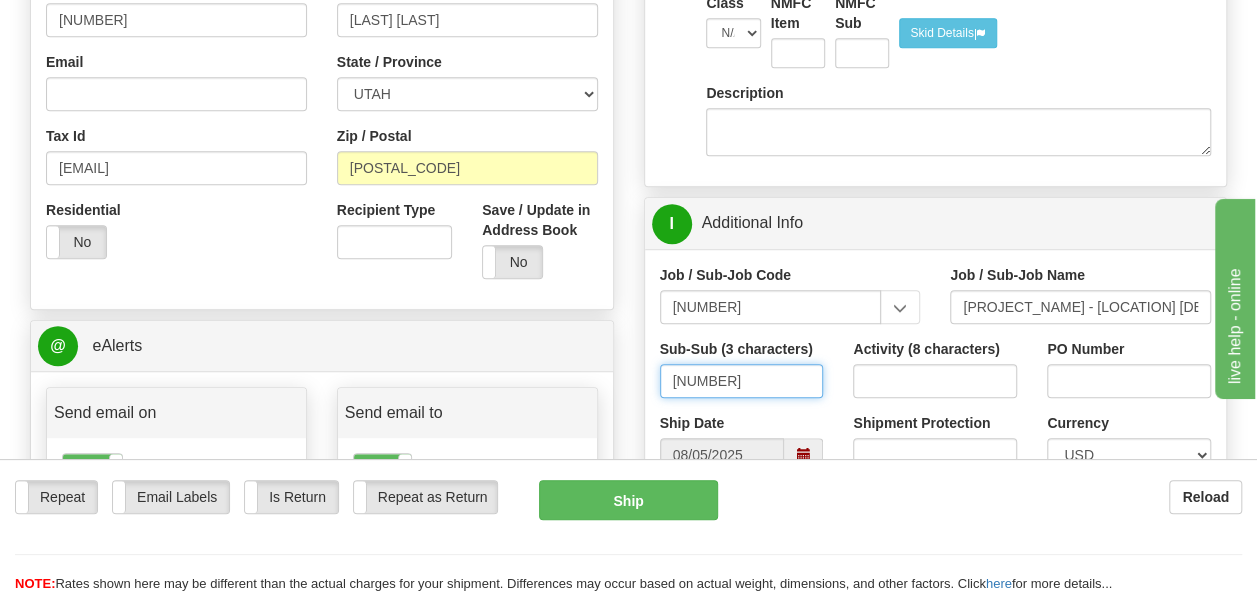 type on "[NUMBER]" 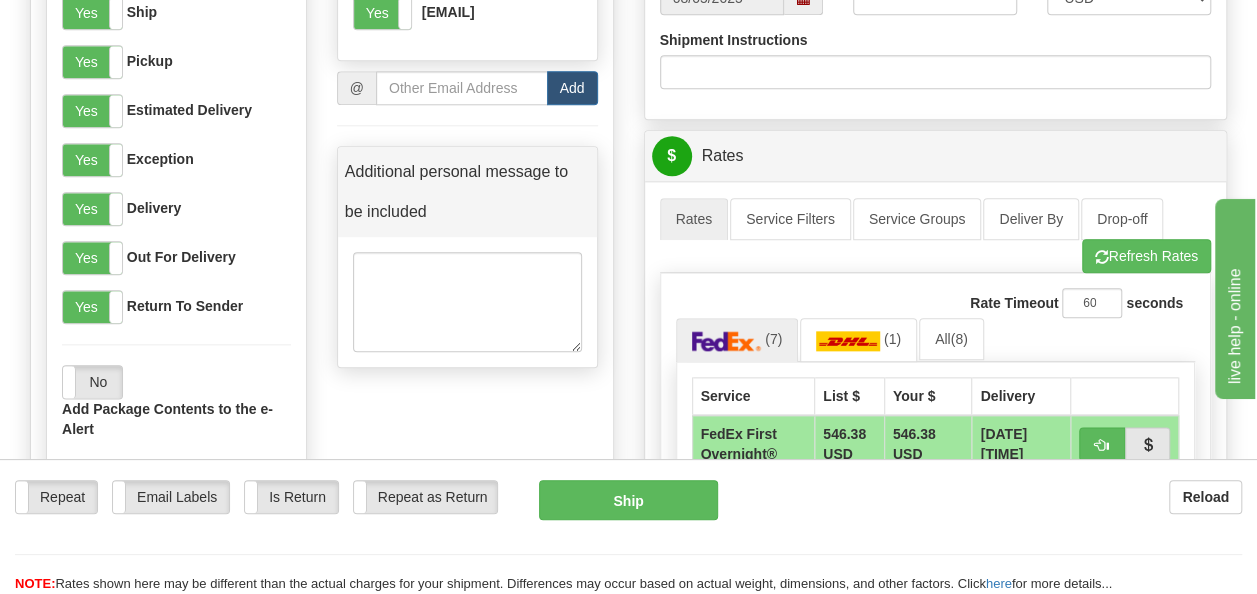 scroll, scrollTop: 1063, scrollLeft: 0, axis: vertical 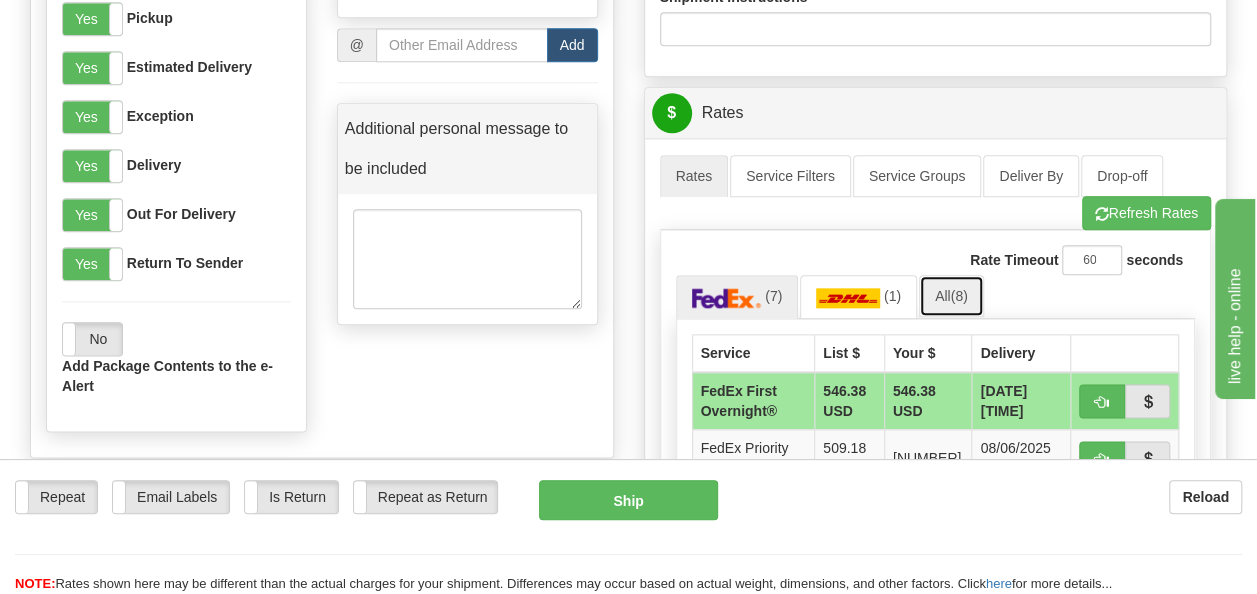 click on "(8)" at bounding box center [958, 296] 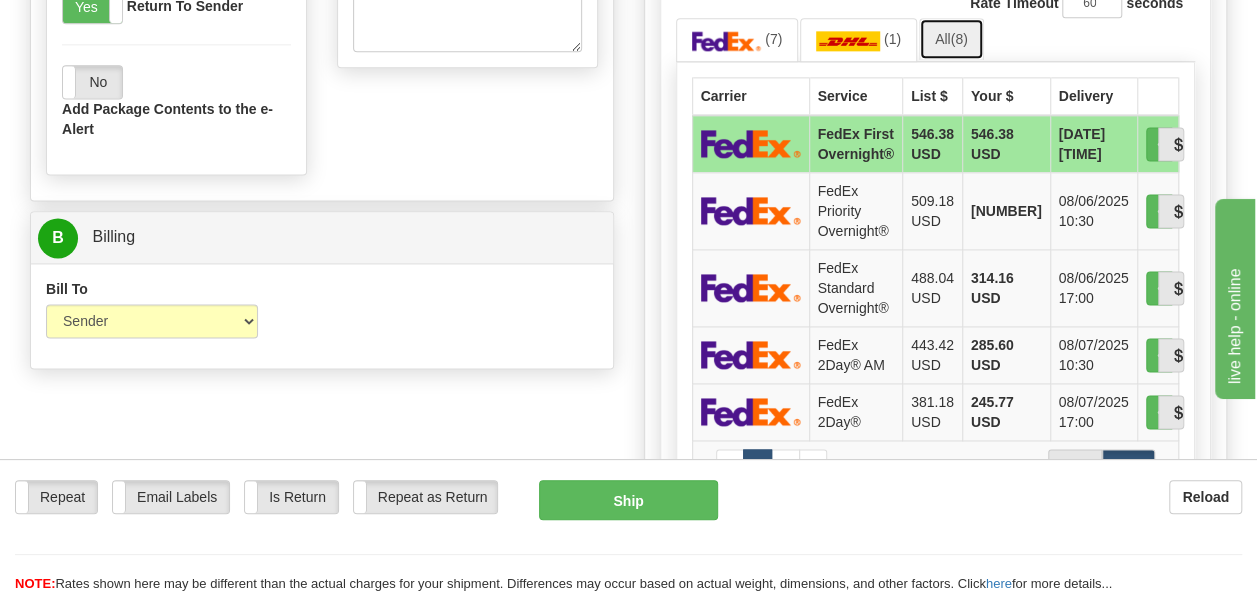 scroll, scrollTop: 1363, scrollLeft: 0, axis: vertical 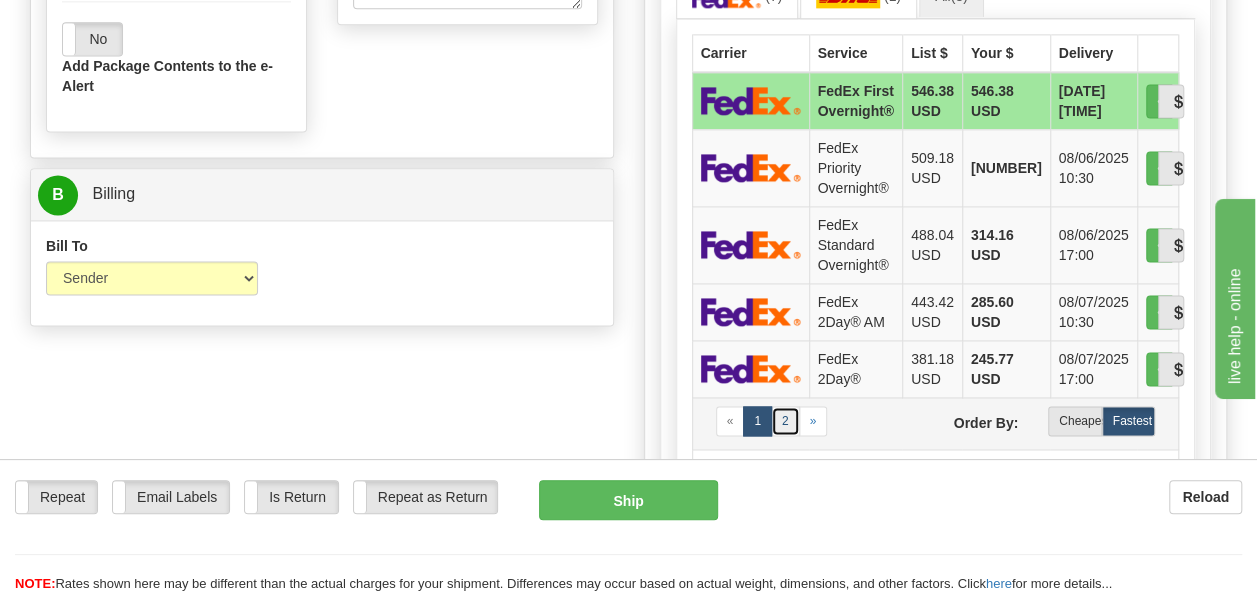 click on "2" at bounding box center [785, 421] 